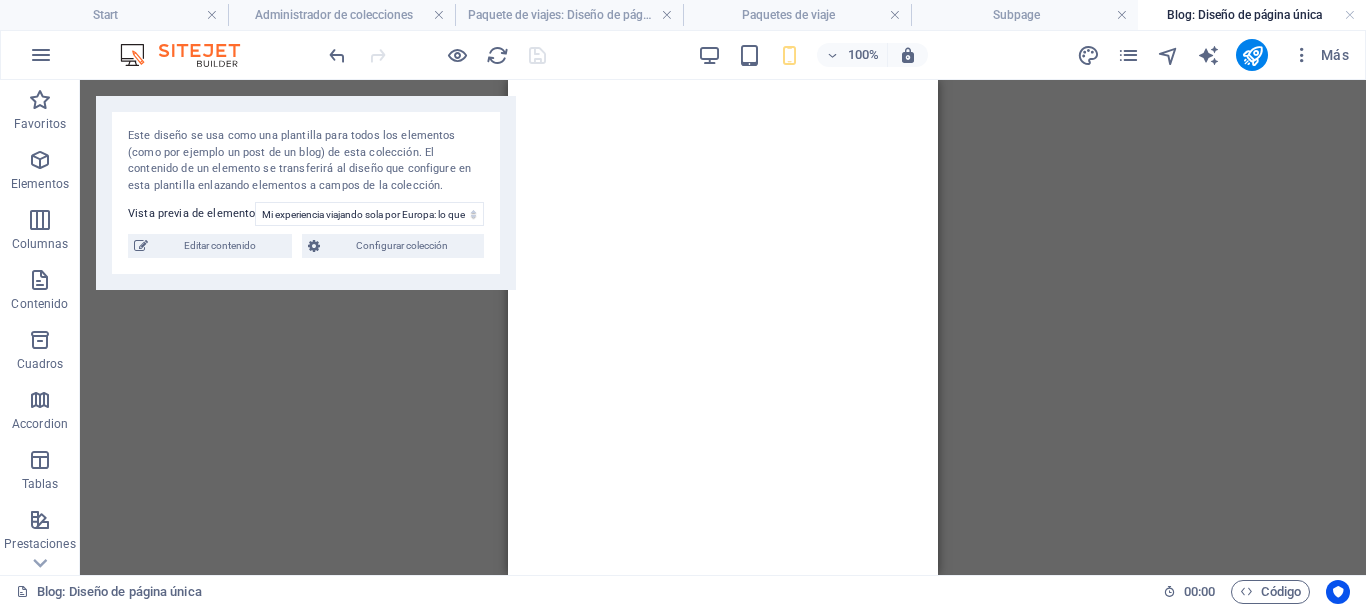 select on "6893e64a72af53f65001ded8" 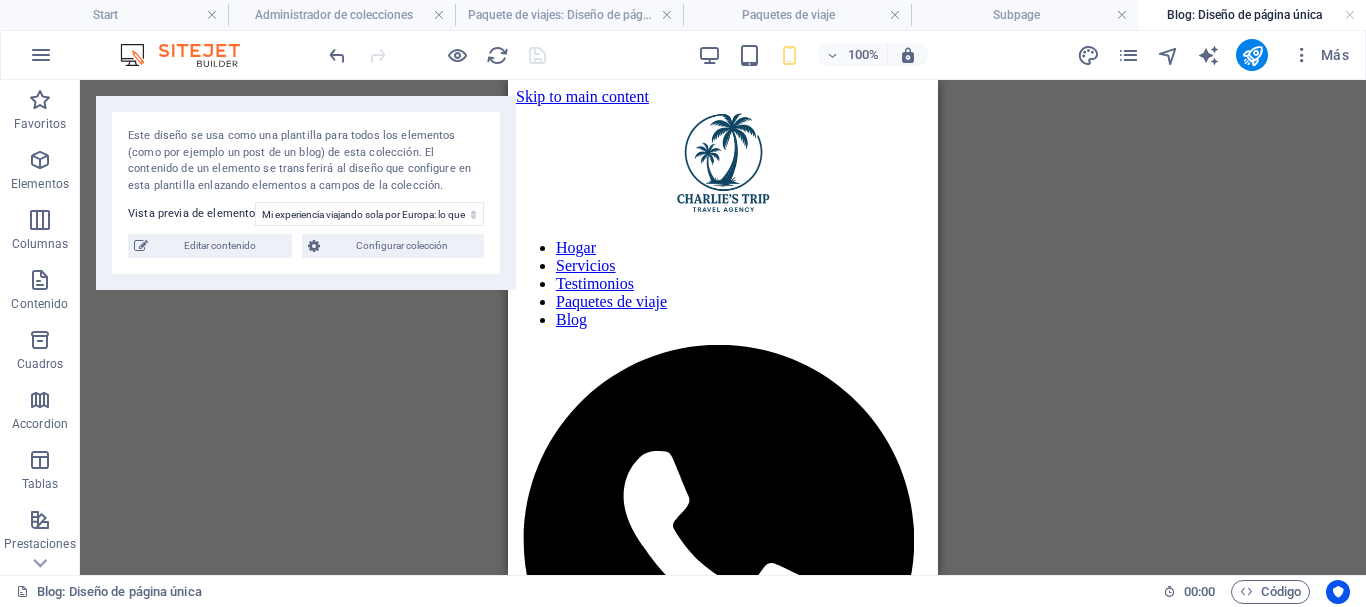 scroll, scrollTop: 0, scrollLeft: 0, axis: both 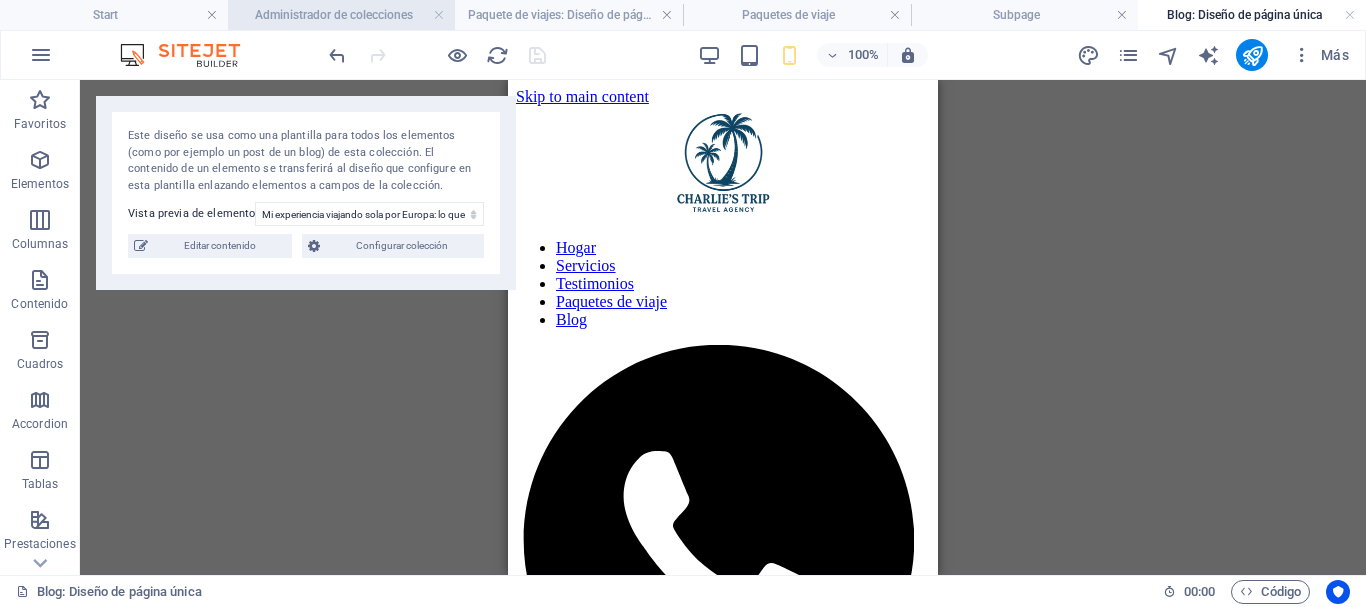 click on "Administrador de colecciones" at bounding box center [342, 15] 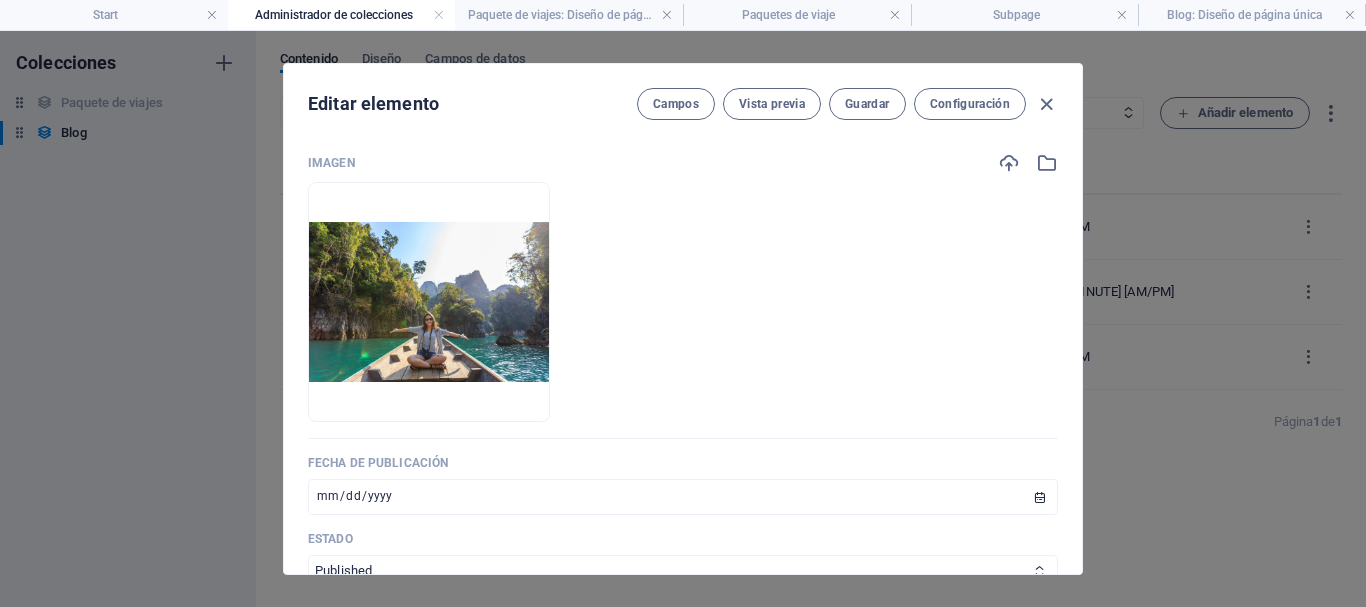 scroll, scrollTop: 685, scrollLeft: 0, axis: vertical 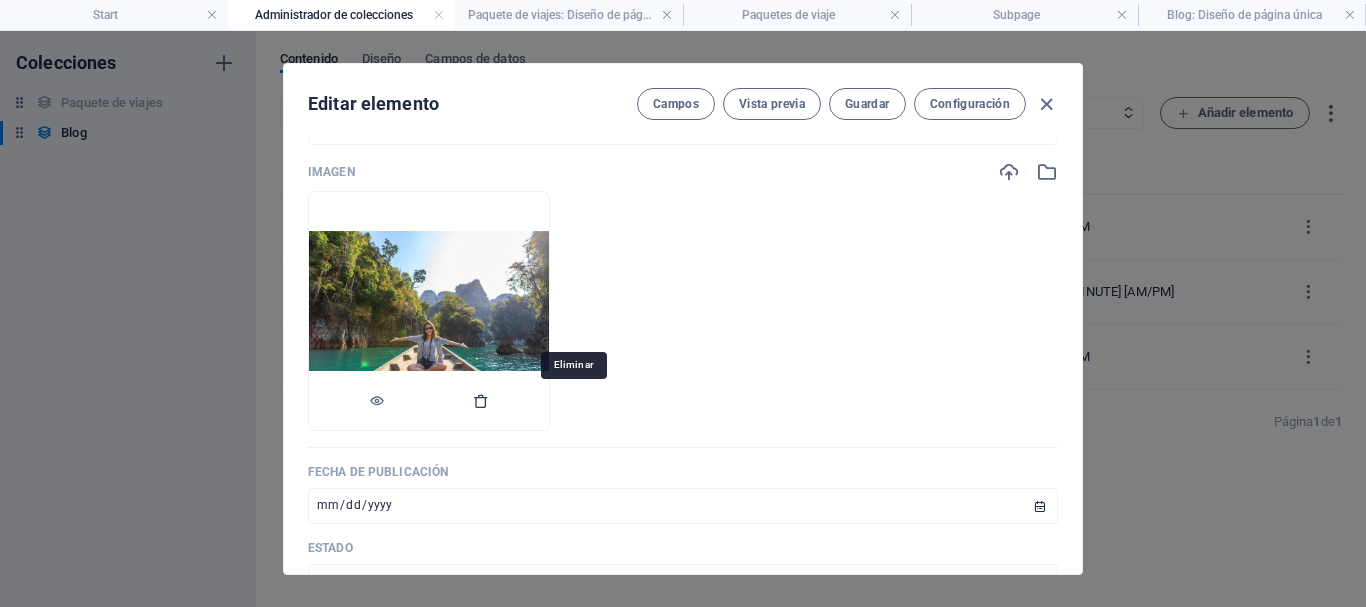 click at bounding box center (481, 401) 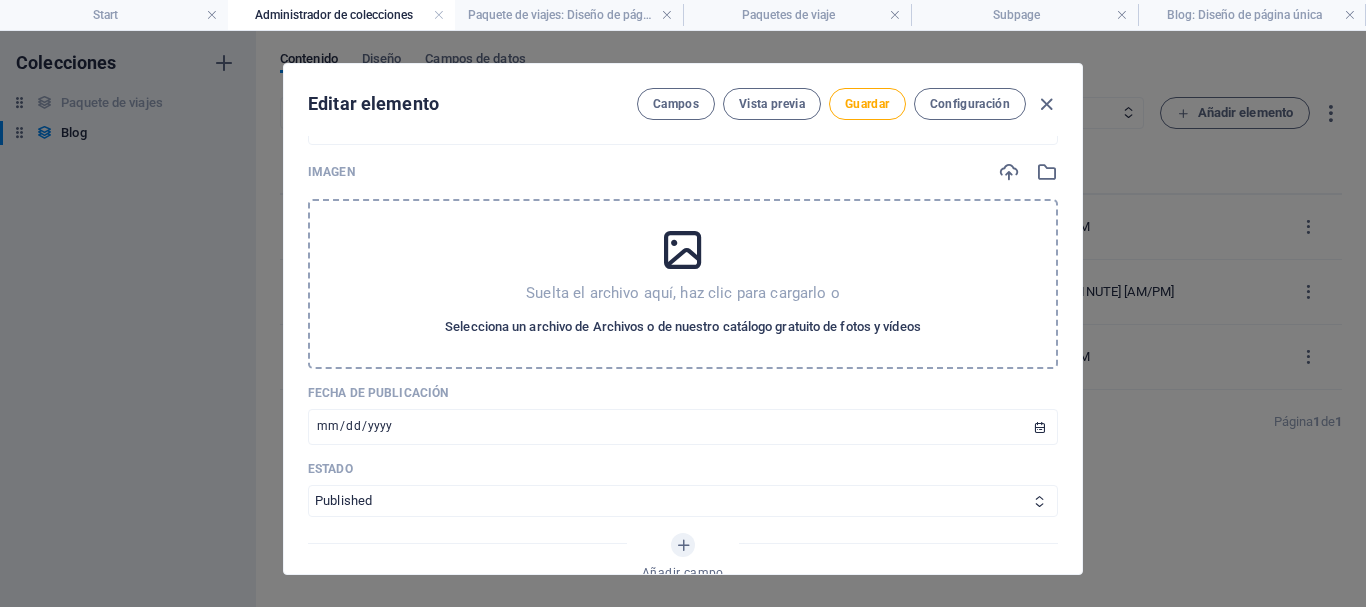 click on "Selecciona un archivo de Archivos o de nuestro catálogo gratuito de fotos y vídeos" at bounding box center [683, 327] 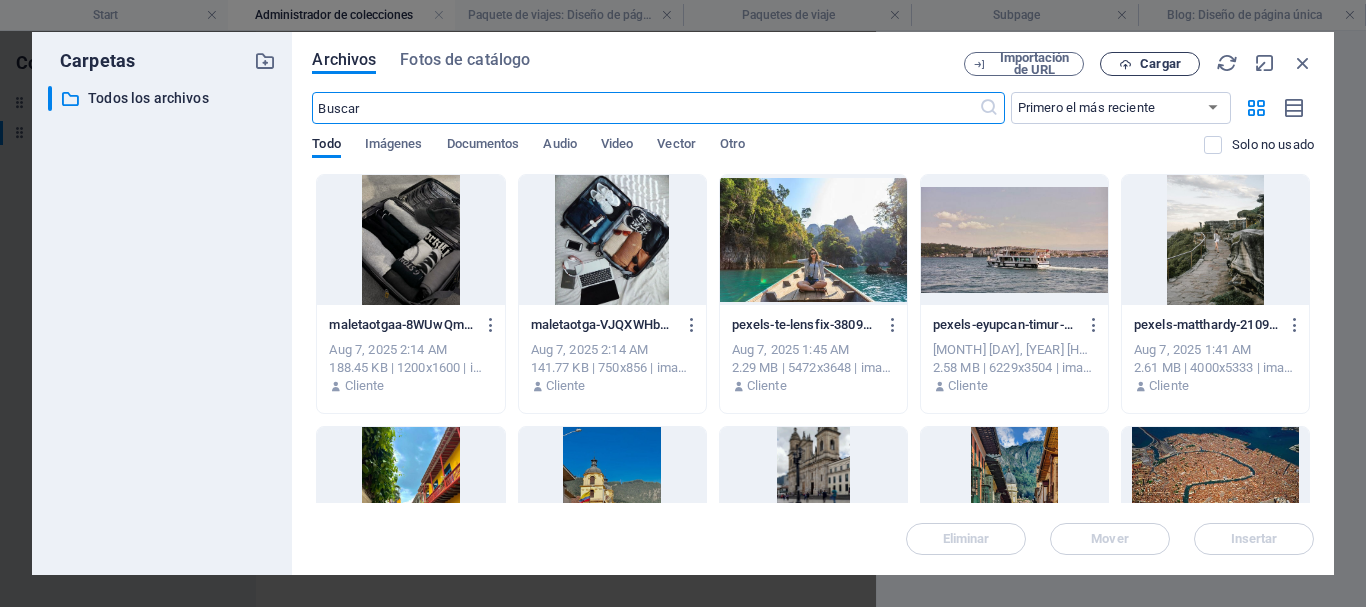 click on "Cargar" at bounding box center [1150, 64] 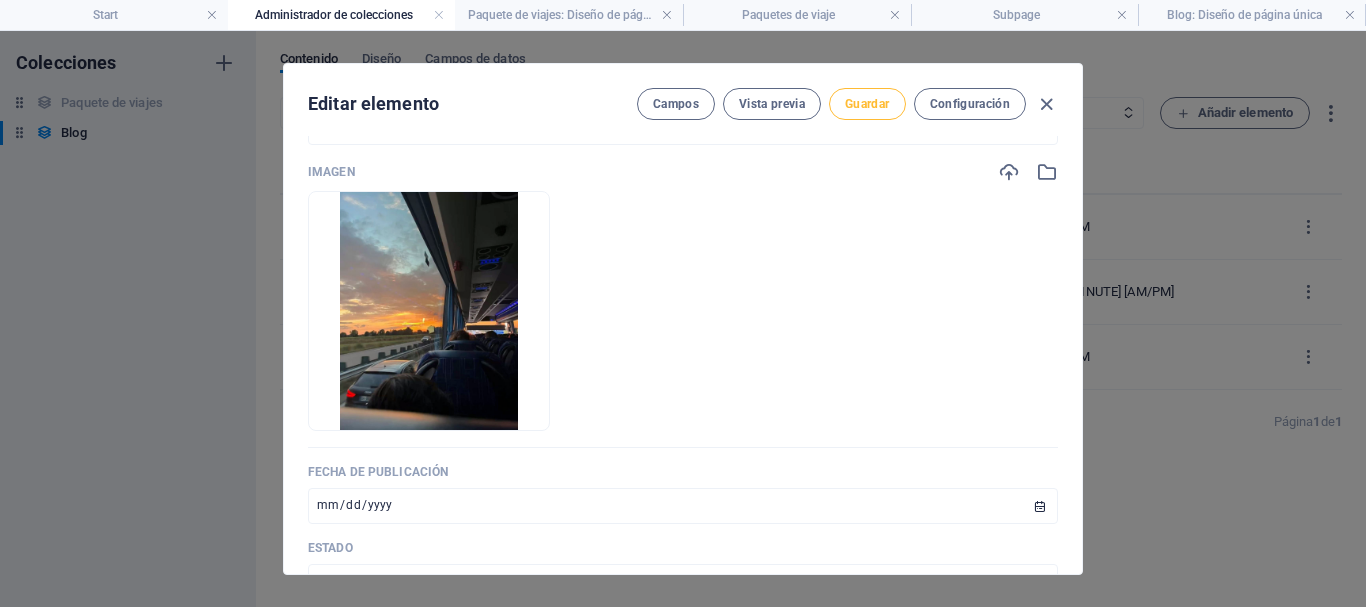 click on "Guardar" at bounding box center (867, 104) 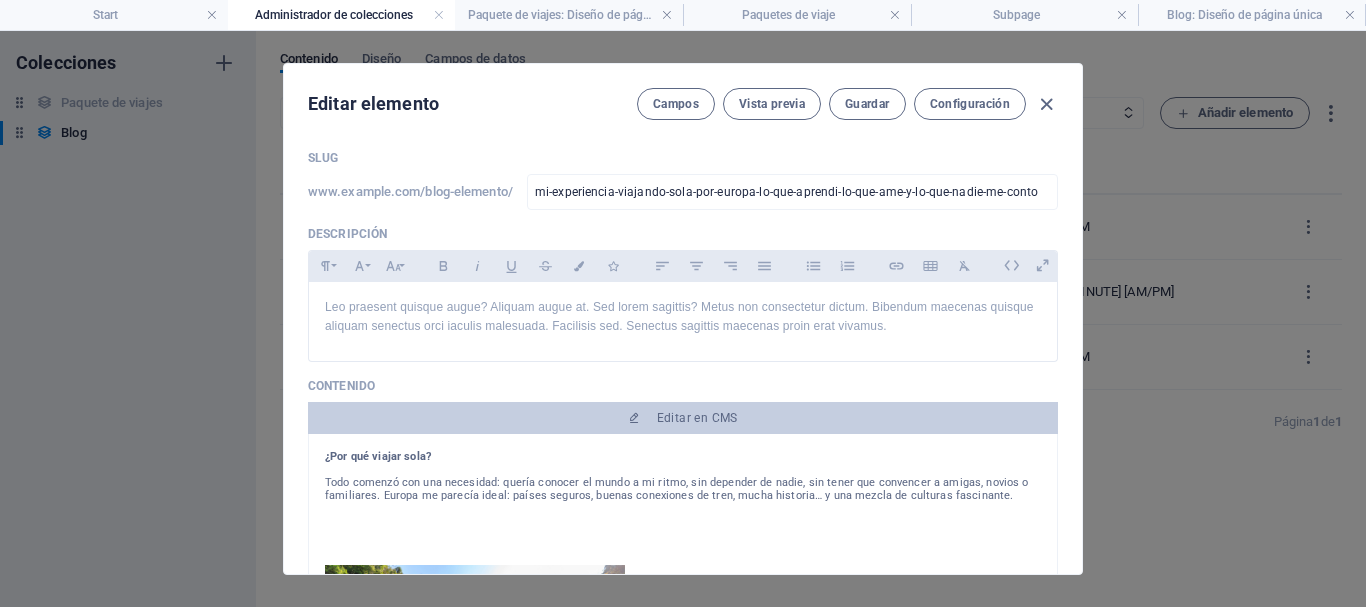 scroll, scrollTop: 83, scrollLeft: 0, axis: vertical 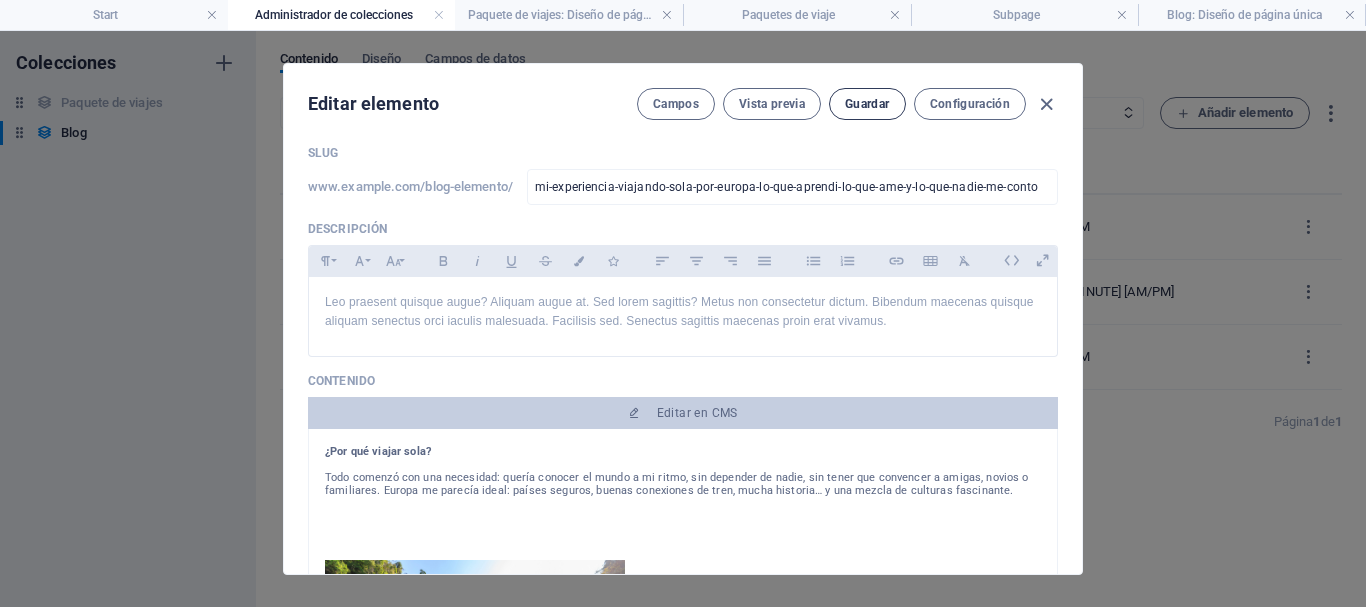 click on "Guardar" at bounding box center [867, 104] 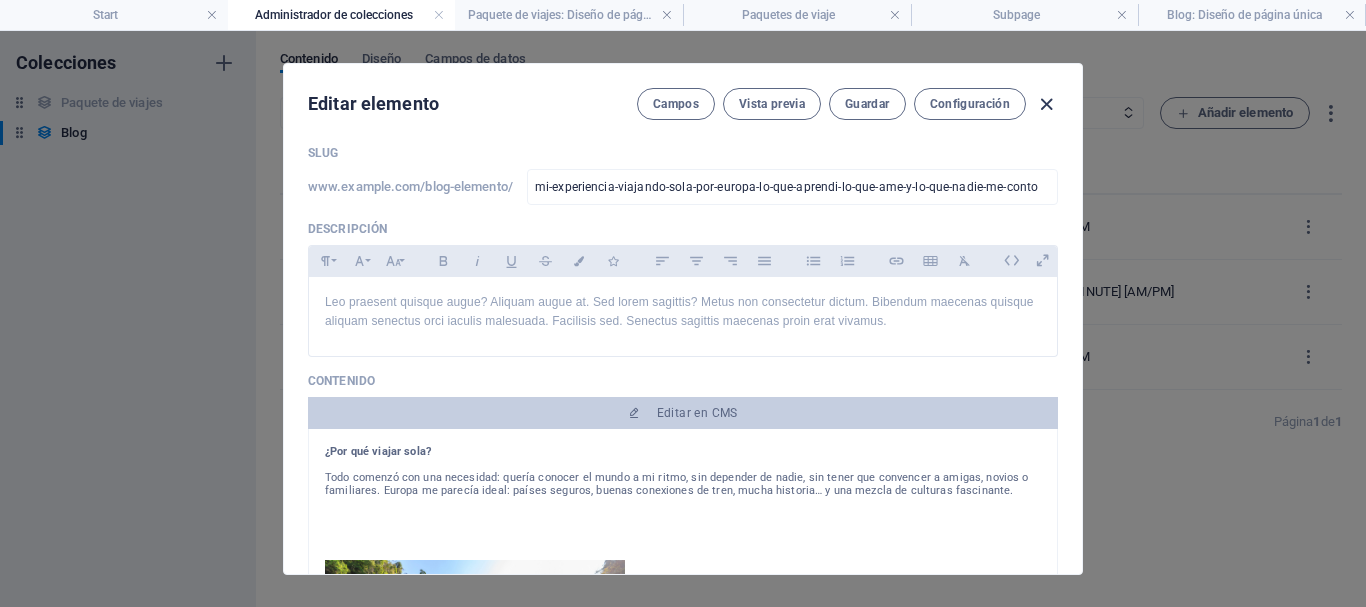 click at bounding box center (1046, 104) 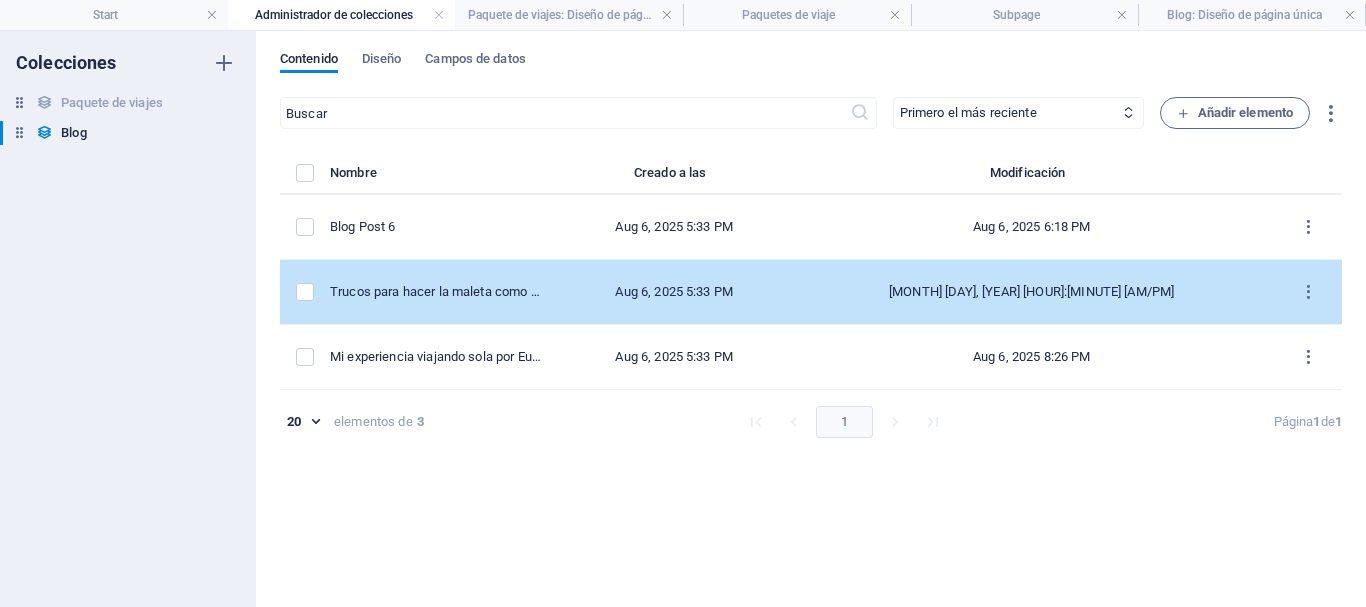 click on "Aug 6, 2025 5:33 PM" at bounding box center [674, 292] 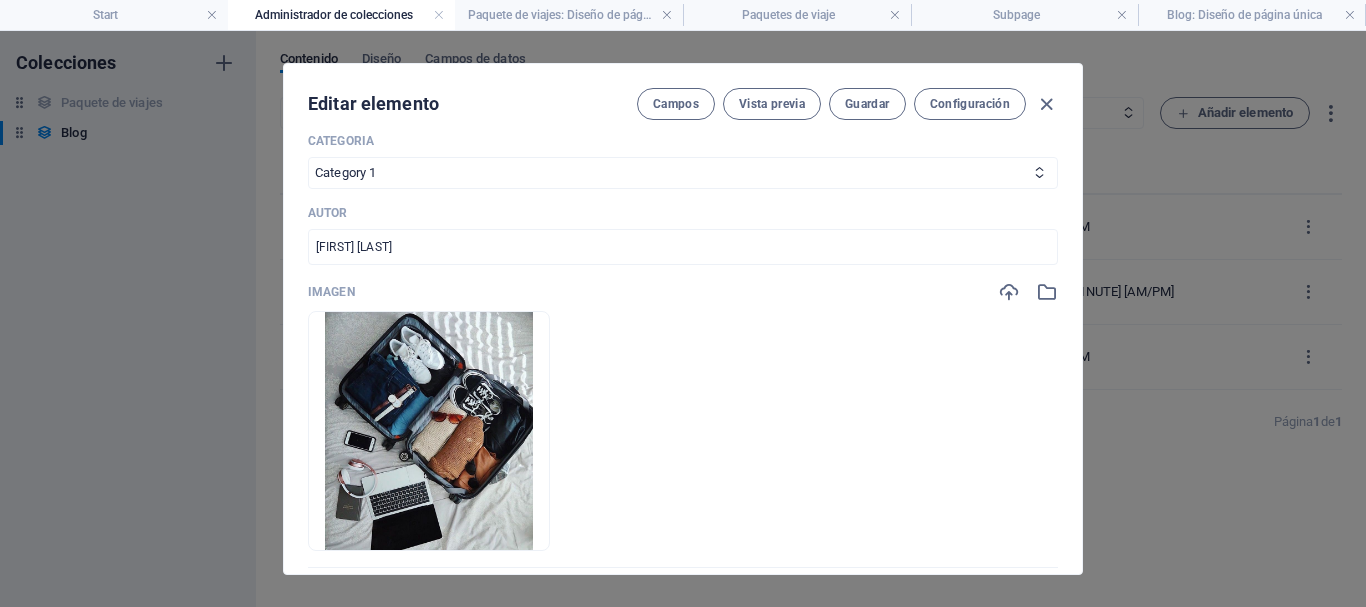 scroll, scrollTop: 586, scrollLeft: 0, axis: vertical 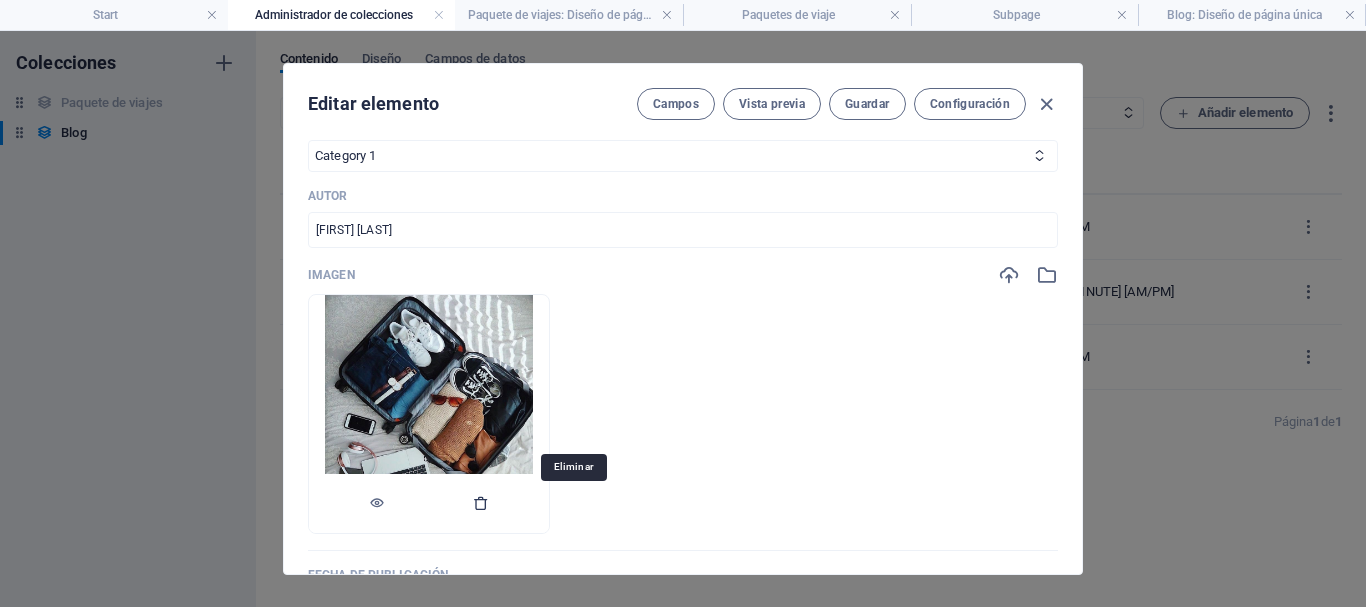 click at bounding box center [481, 503] 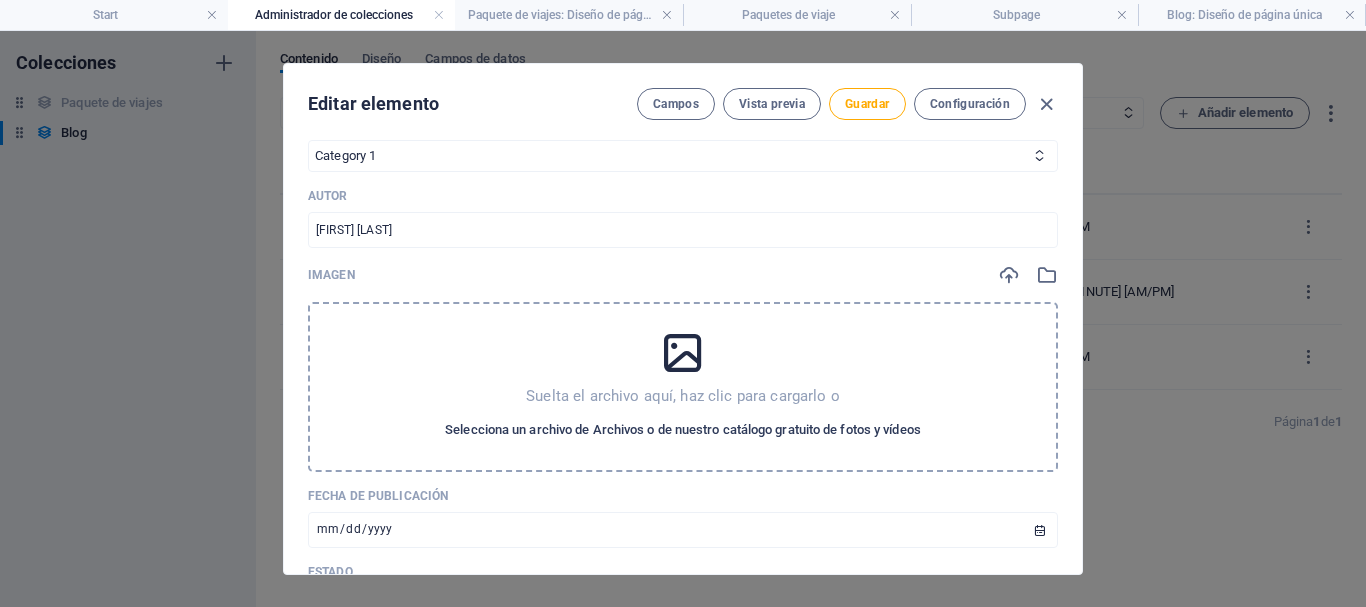 click on "Selecciona un archivo de Archivos o de nuestro catálogo gratuito de fotos y vídeos" at bounding box center (683, 430) 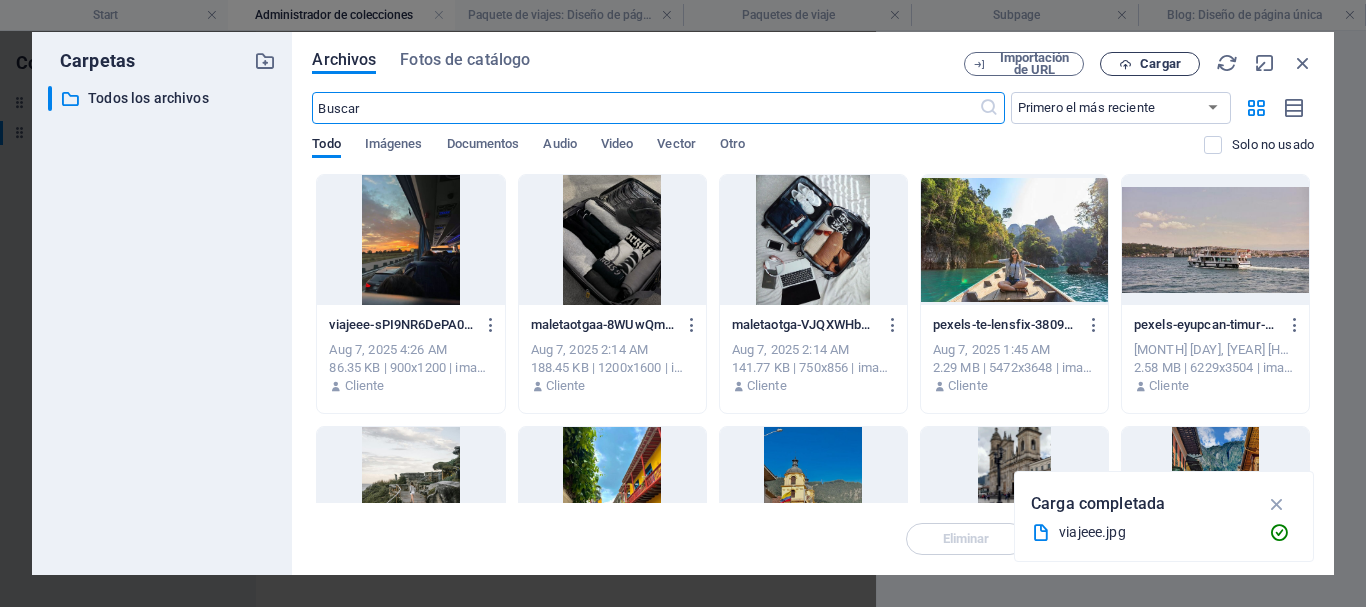 click on "Cargar" at bounding box center [1160, 64] 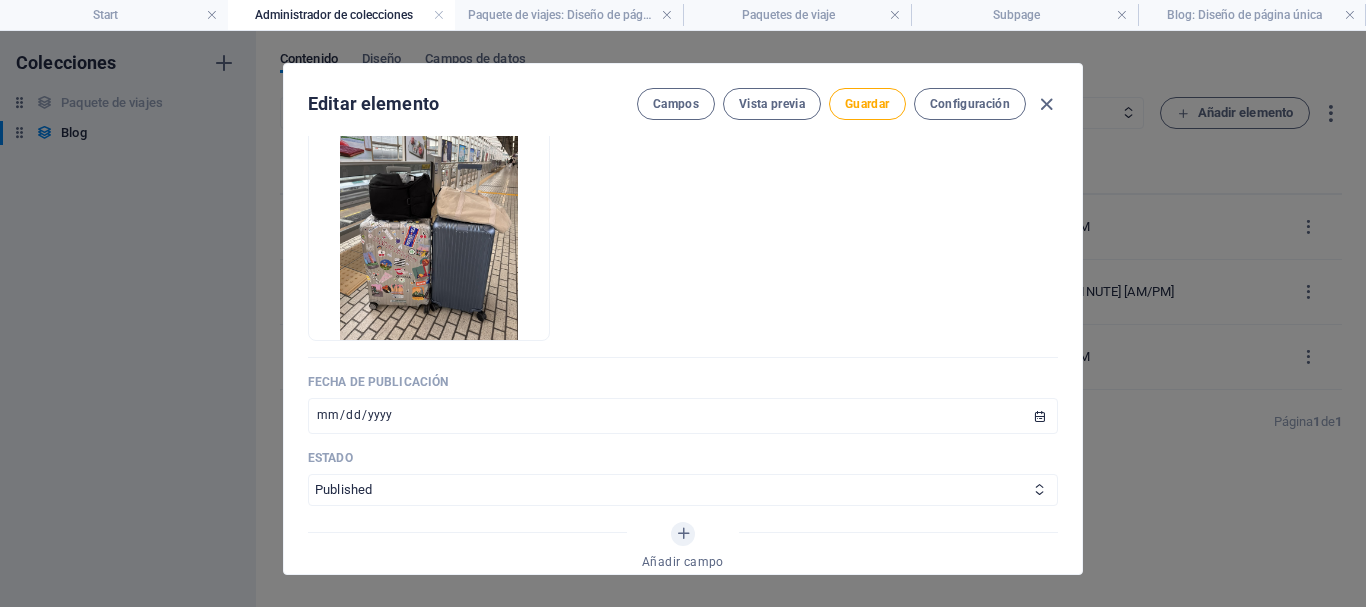 scroll, scrollTop: 781, scrollLeft: 0, axis: vertical 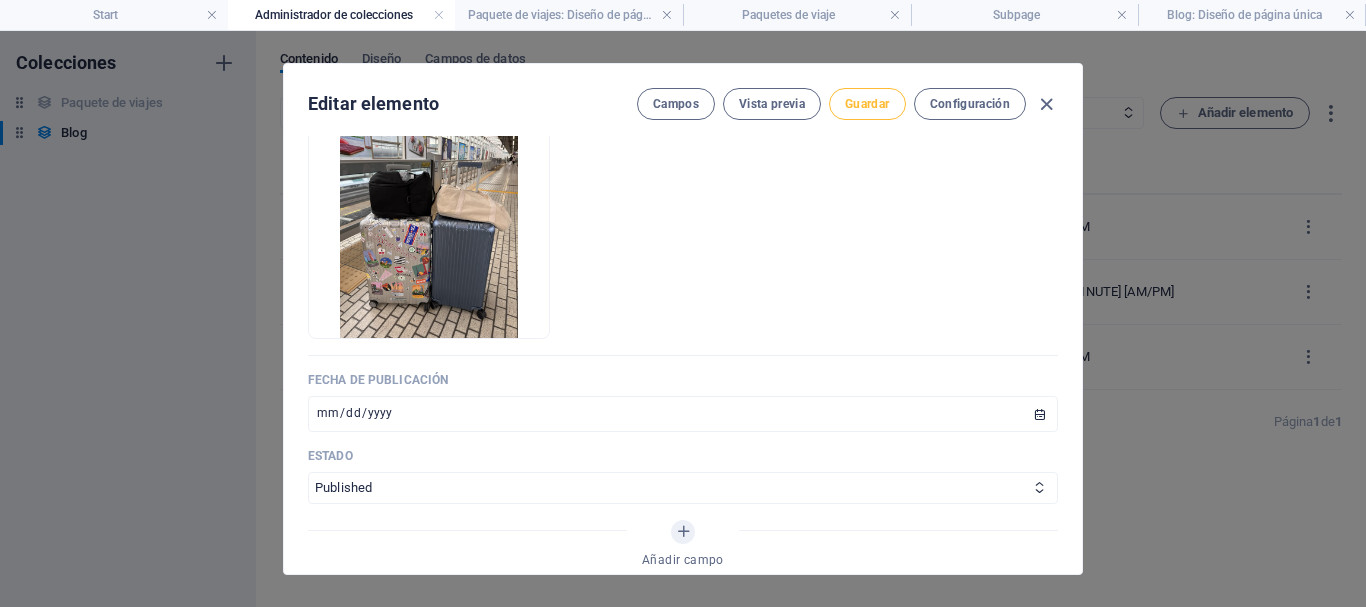 click on "Guardar" at bounding box center [867, 104] 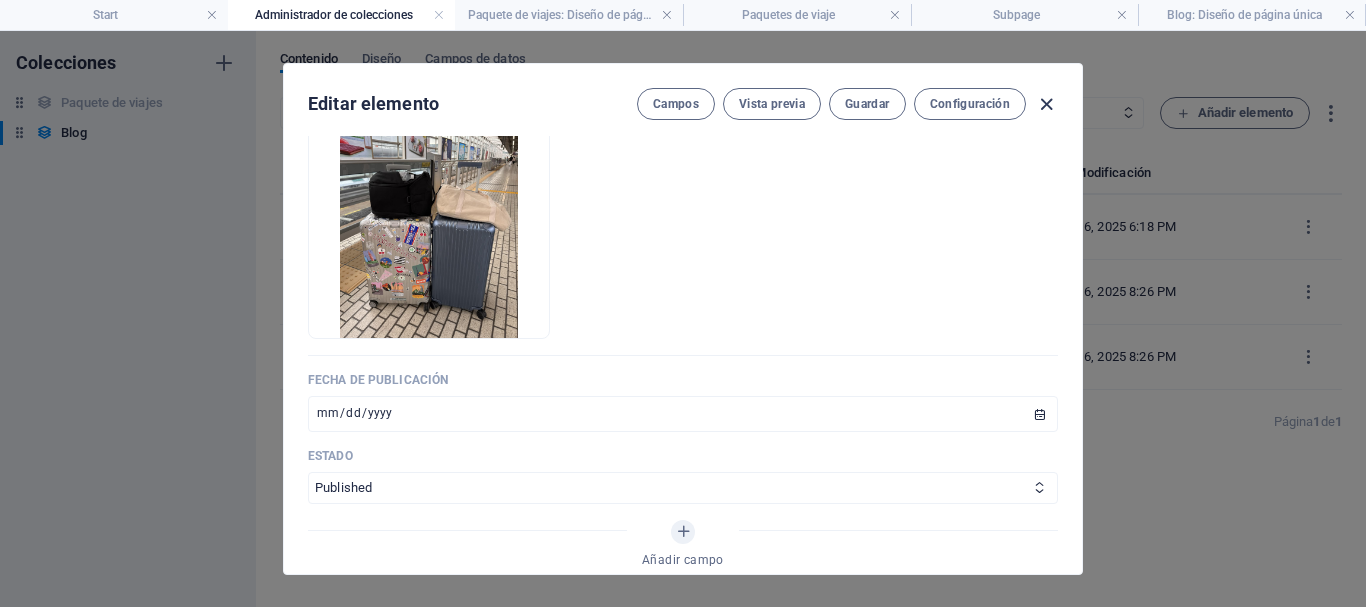 click at bounding box center (1046, 104) 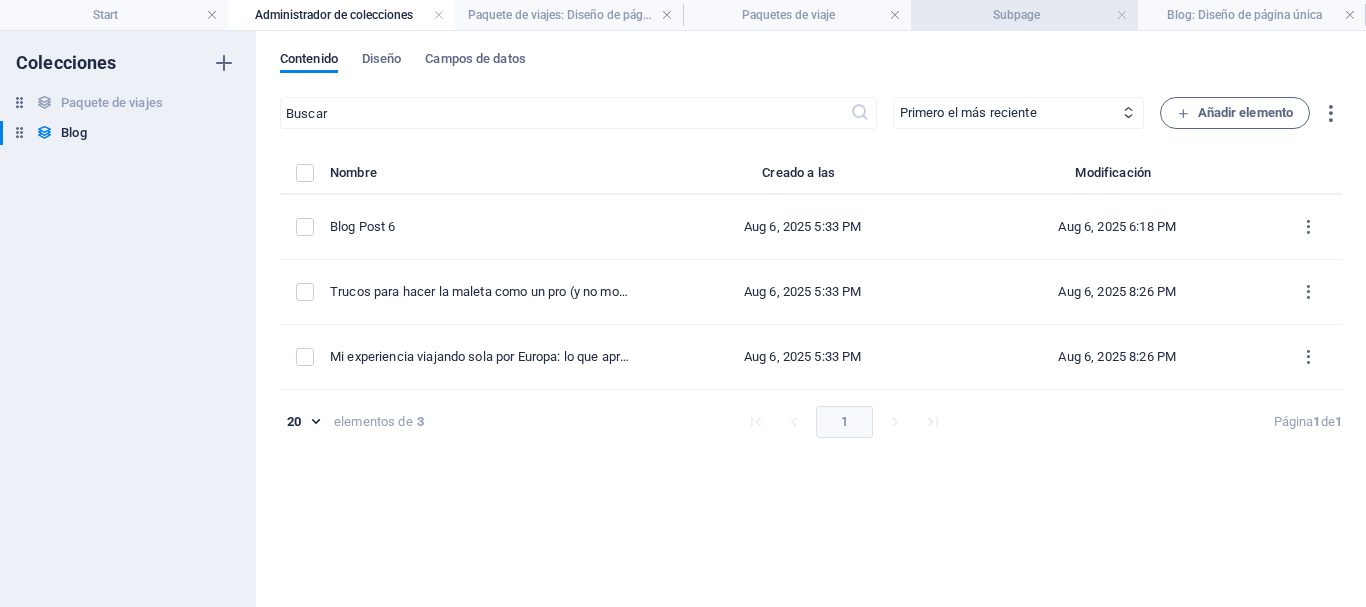 click on "Subpage" at bounding box center [1025, 15] 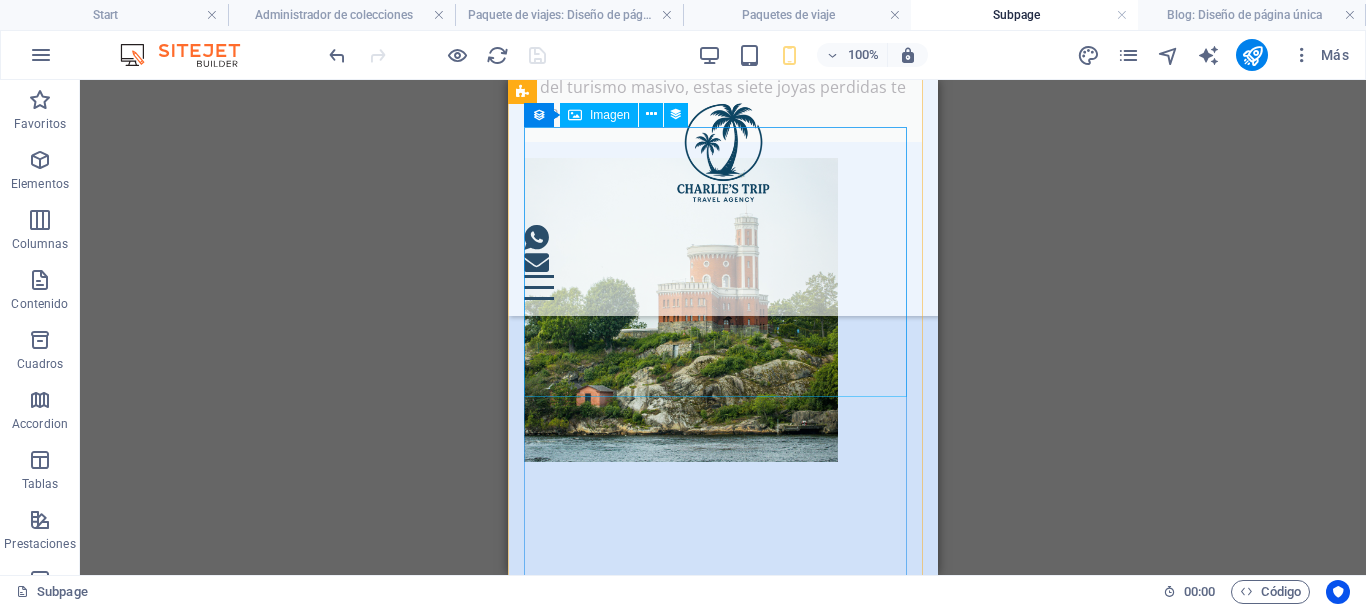 scroll, scrollTop: 1291, scrollLeft: 0, axis: vertical 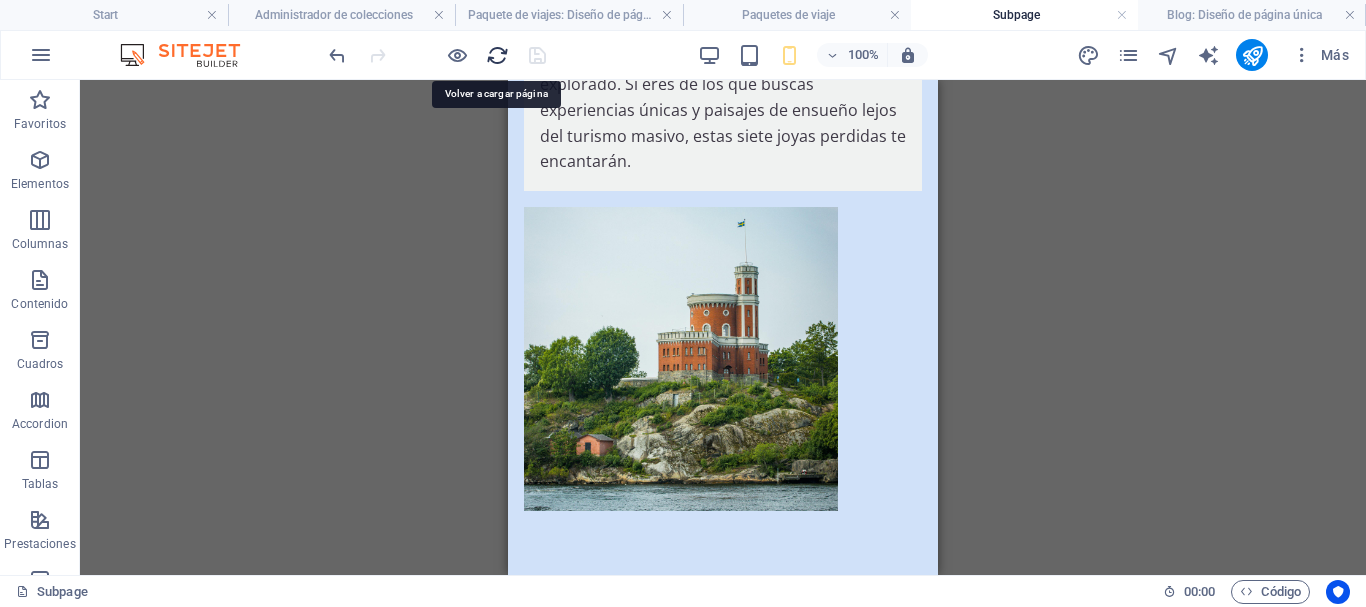 click at bounding box center [497, 55] 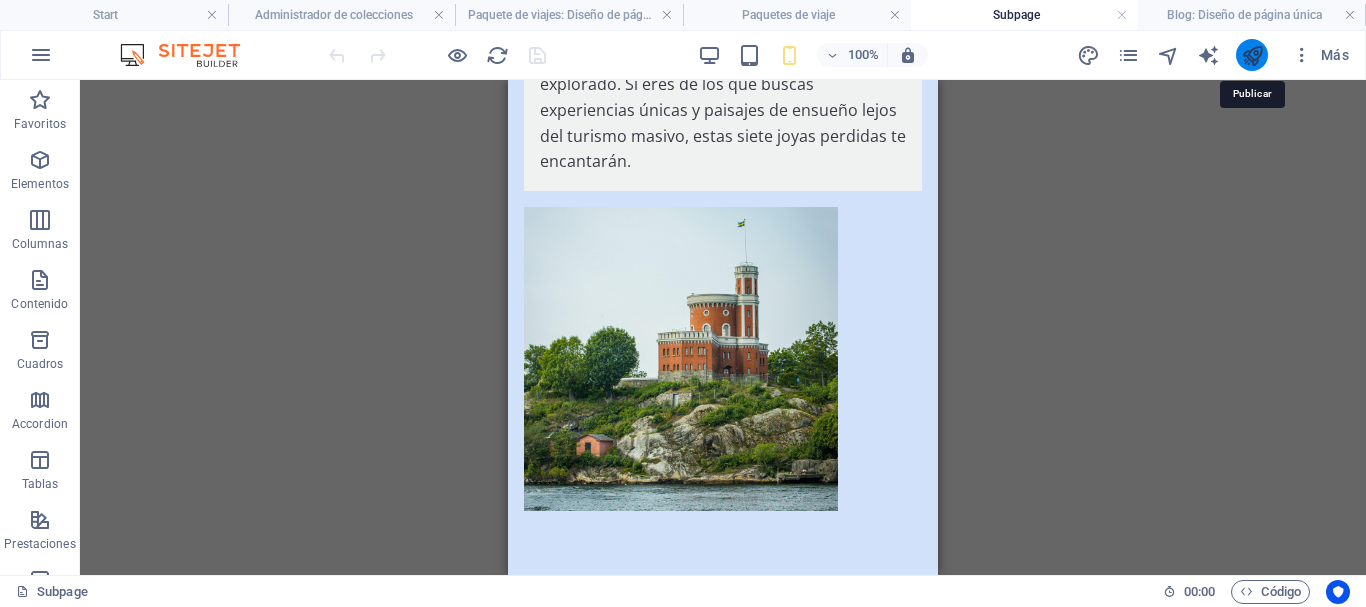 click at bounding box center (1252, 55) 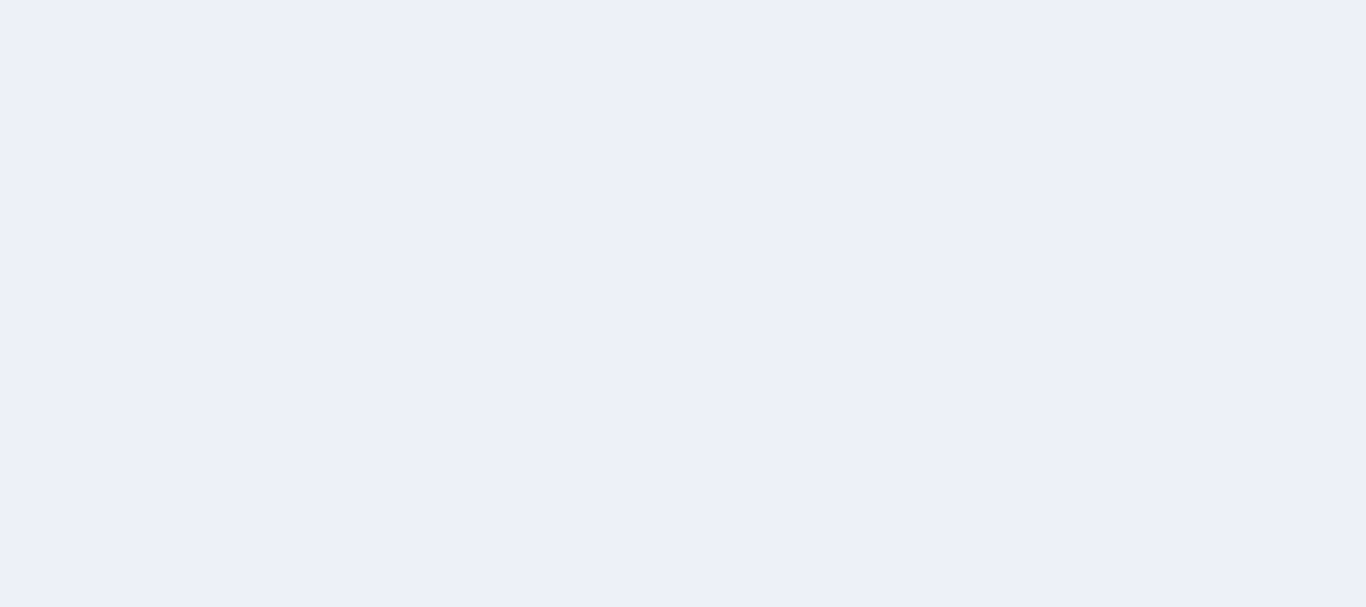 scroll, scrollTop: 0, scrollLeft: 0, axis: both 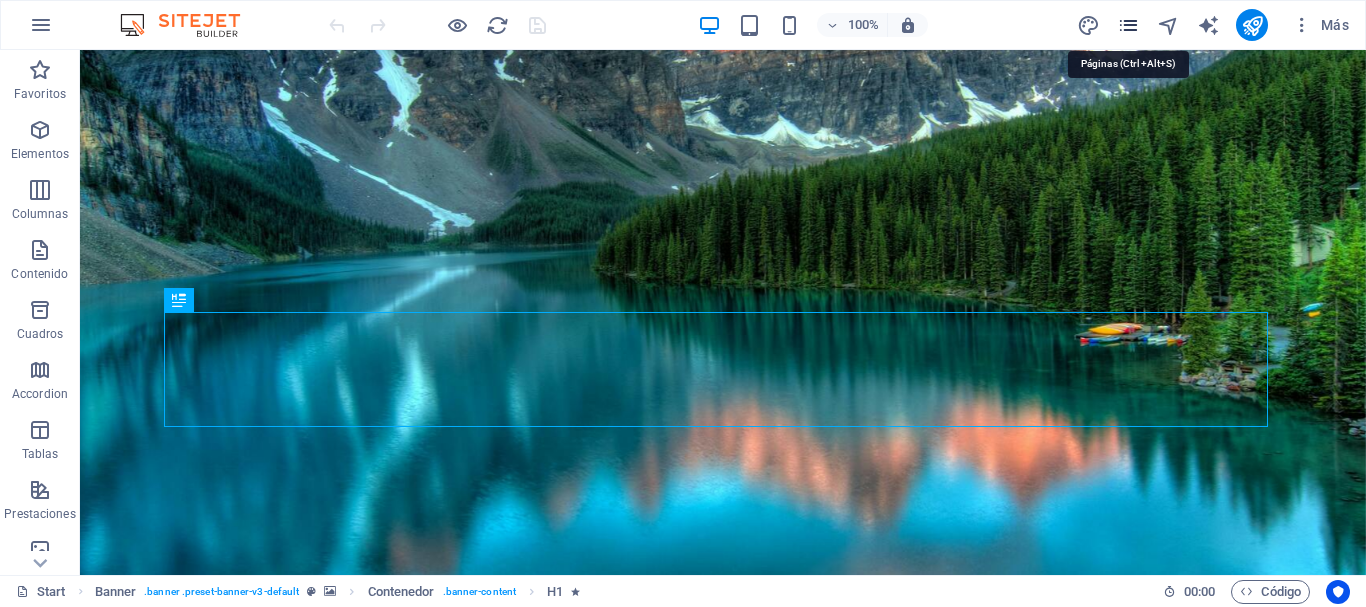 click at bounding box center (1128, 25) 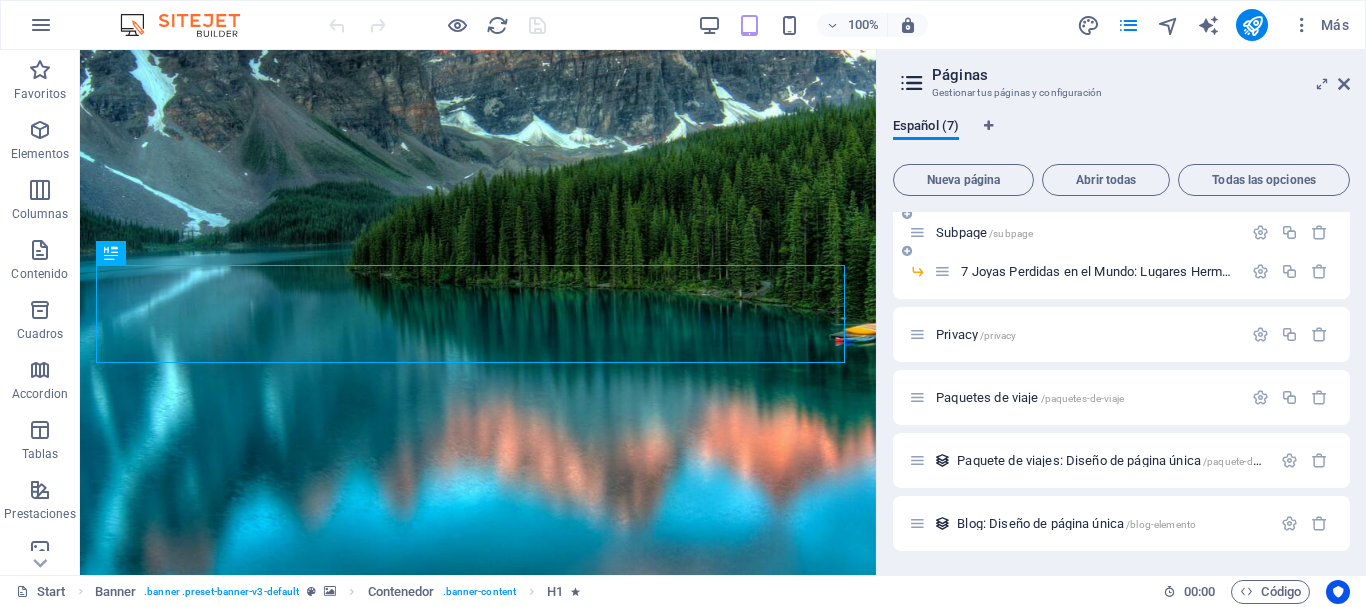 scroll, scrollTop: 70, scrollLeft: 0, axis: vertical 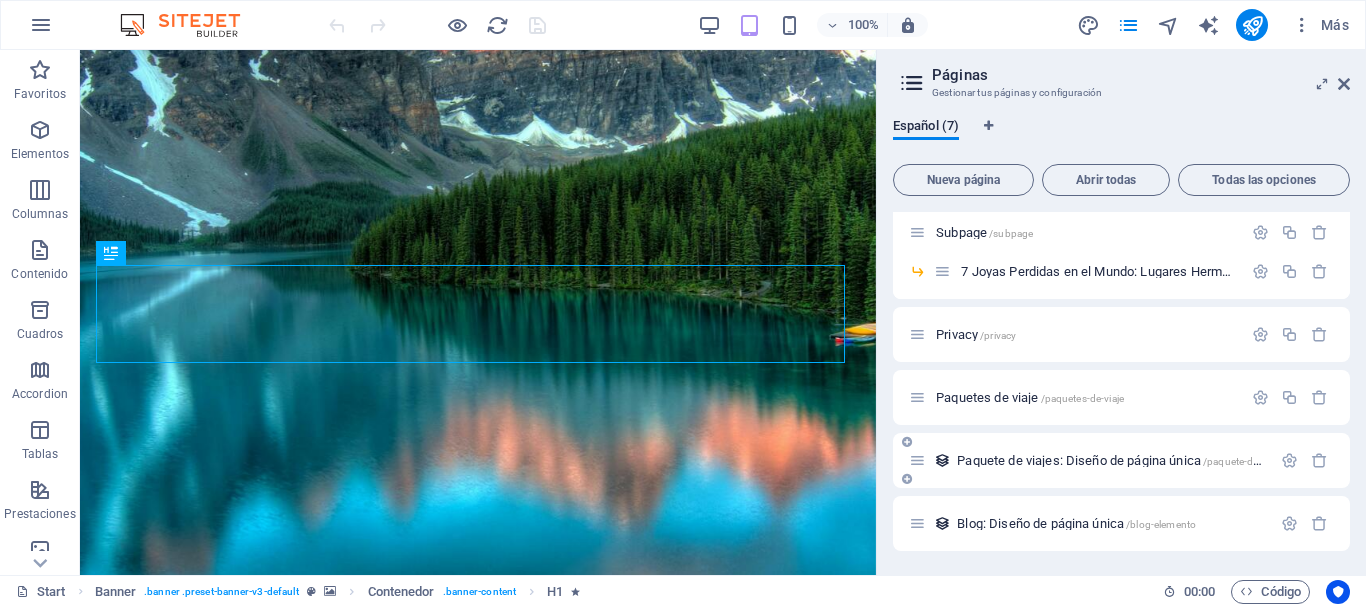 click on "Paquete de viajes: Diseño de página única /paquete-de-viajes-elemento" at bounding box center [1144, 460] 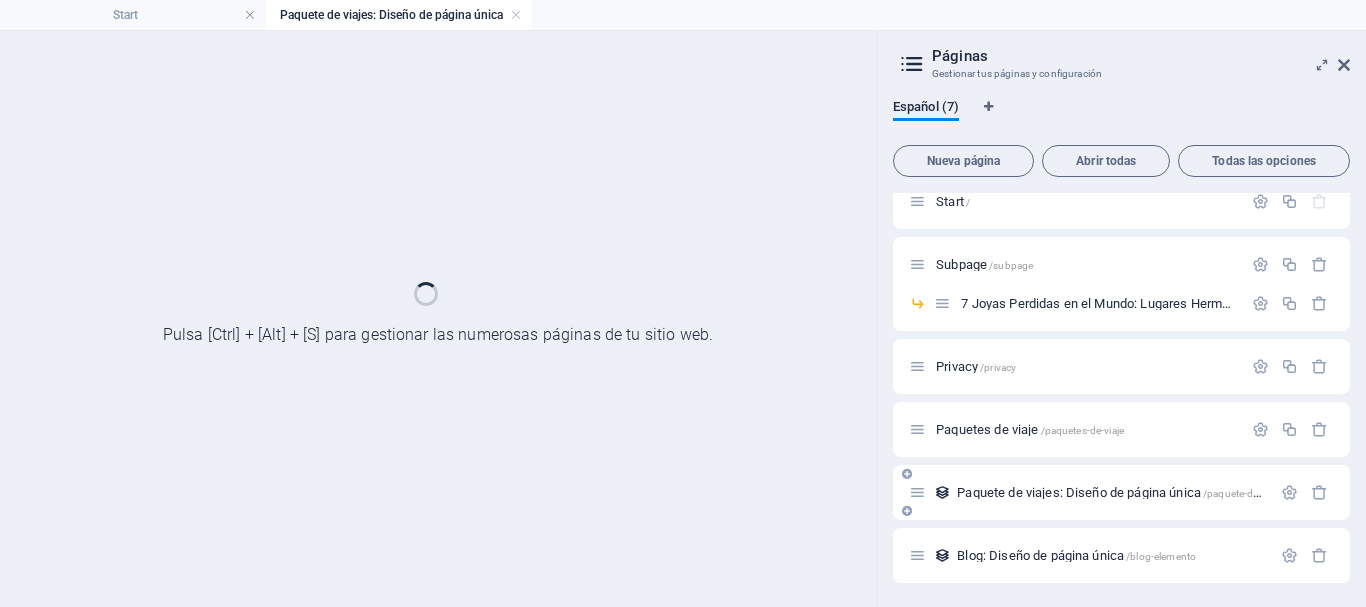scroll, scrollTop: 19, scrollLeft: 0, axis: vertical 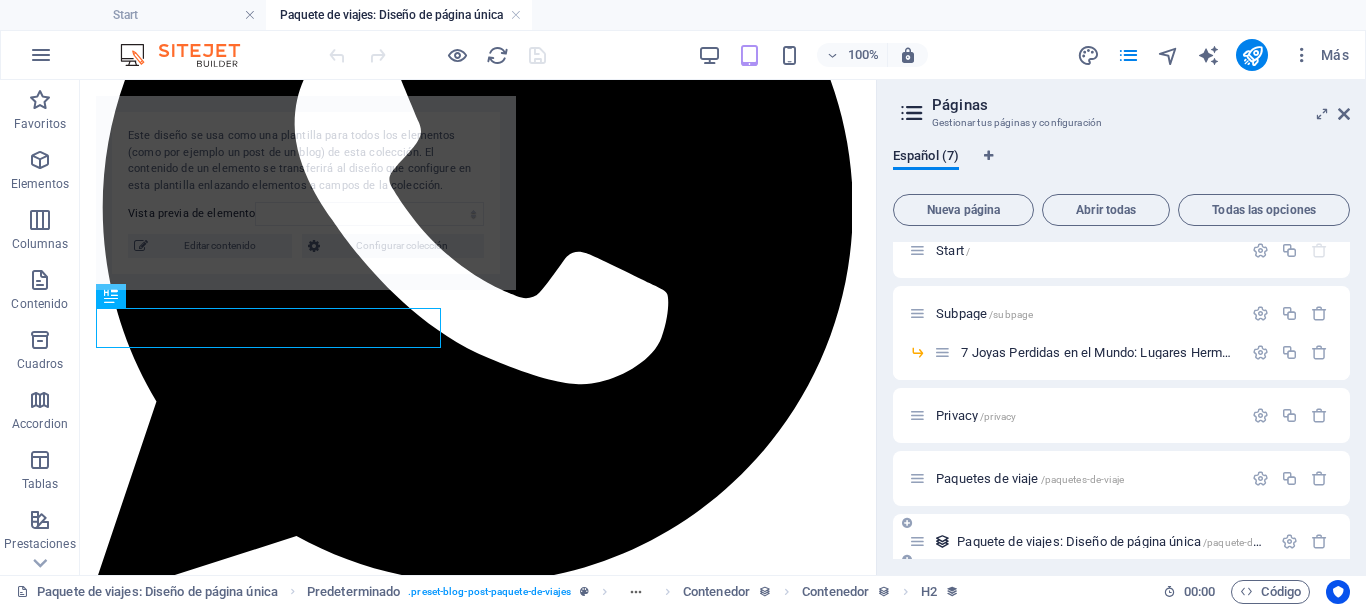 select on "6893e15c8fa0c77a610ffb29" 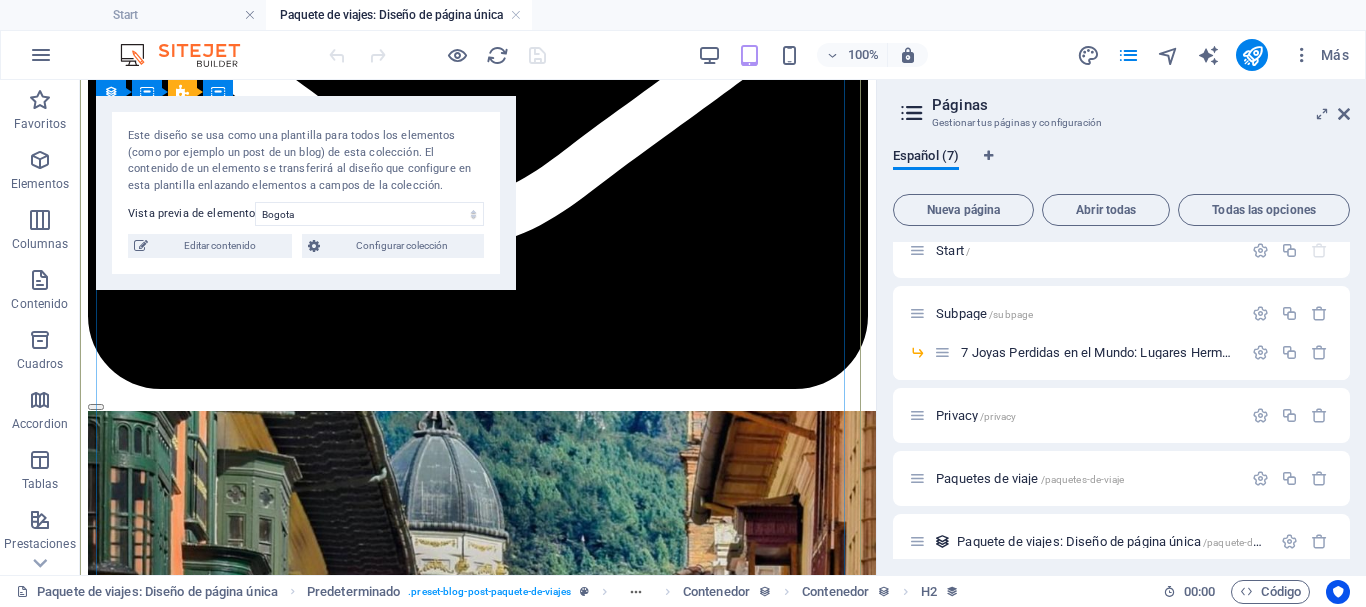 scroll, scrollTop: 1429, scrollLeft: 0, axis: vertical 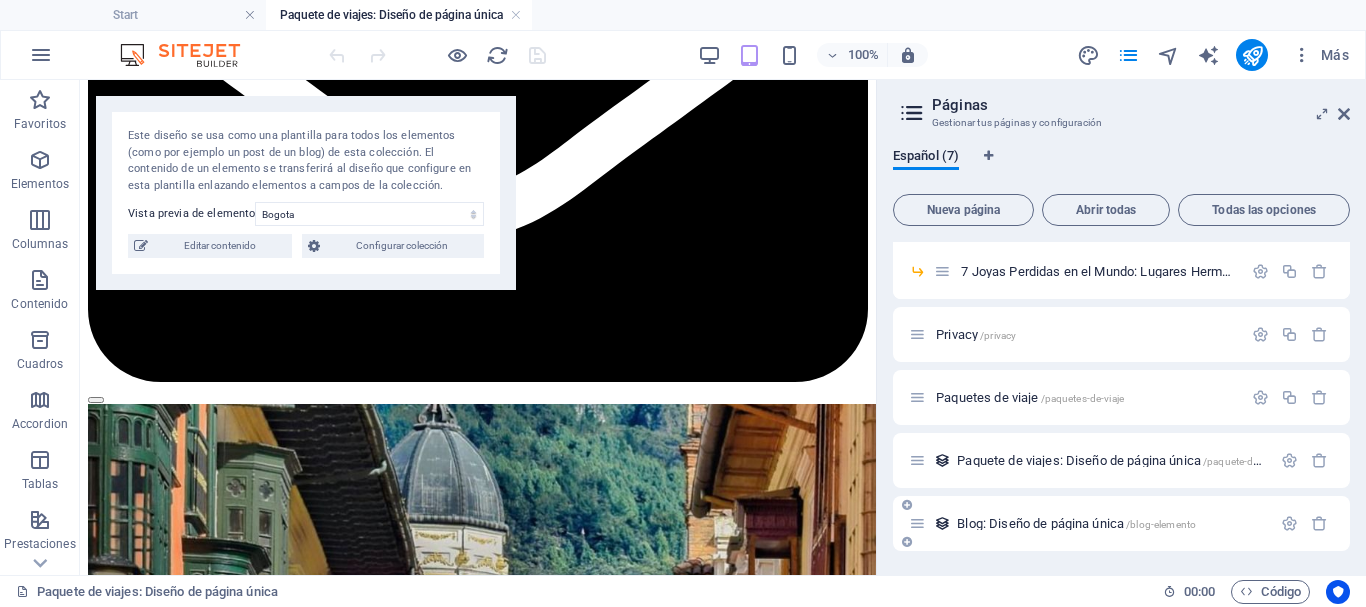 click on "Blog: Diseño de página única /blog-elemento" at bounding box center (1076, 523) 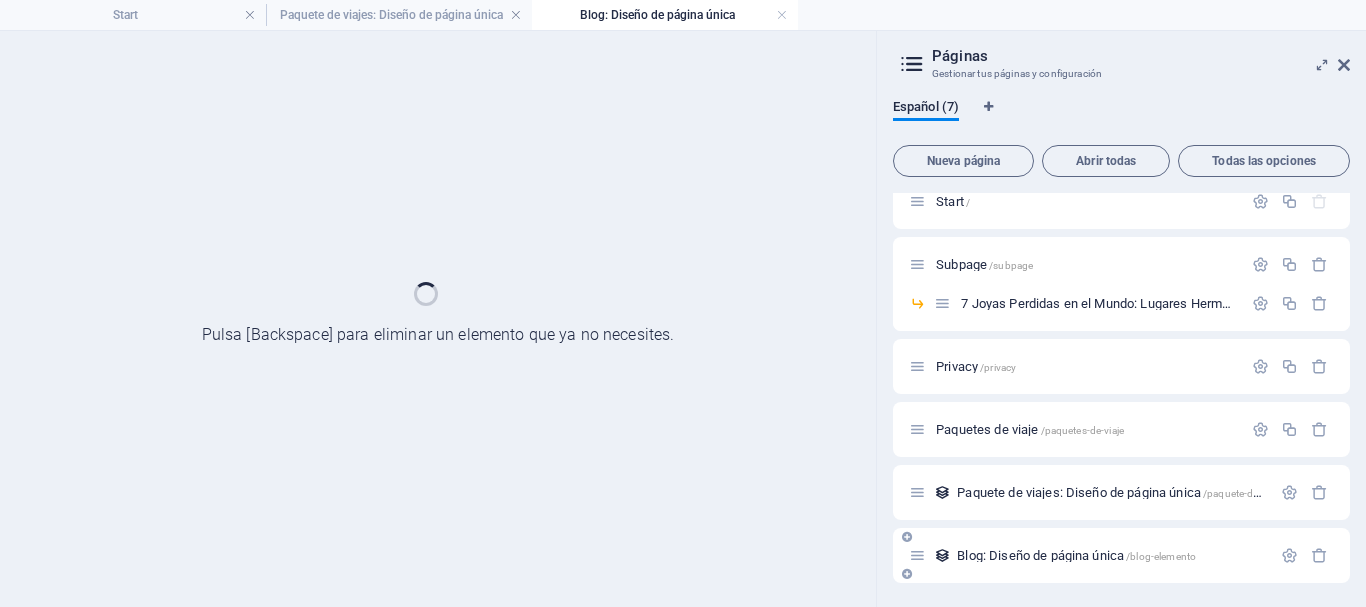 scroll, scrollTop: 19, scrollLeft: 0, axis: vertical 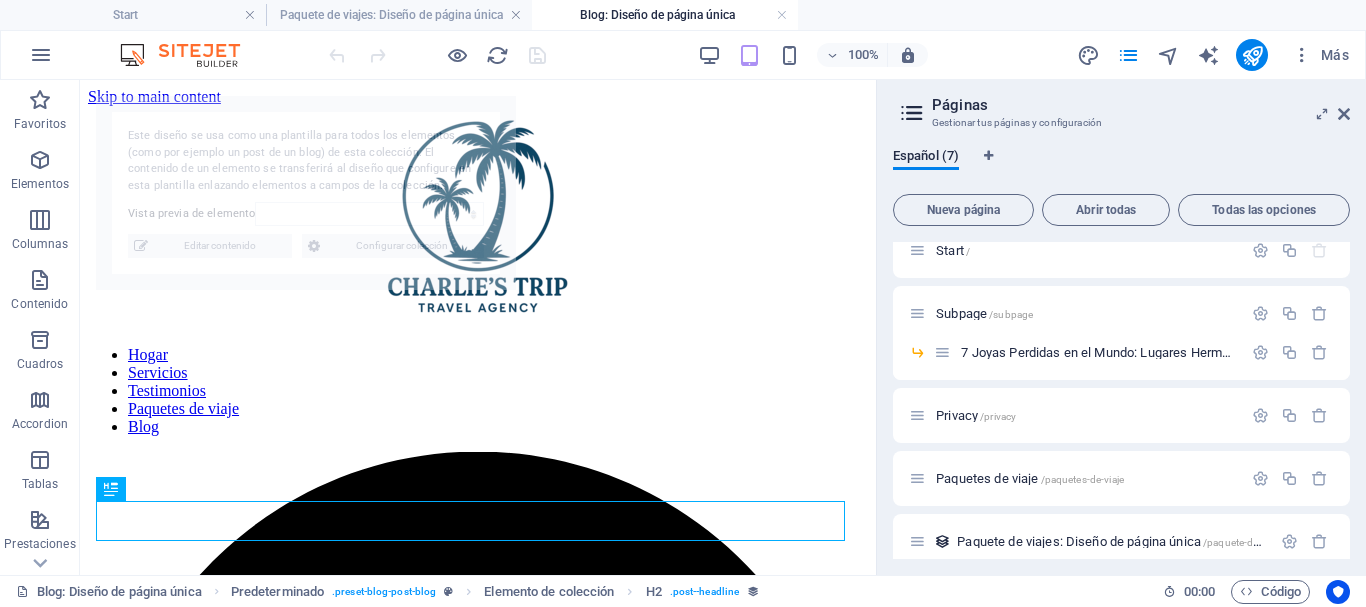 select on "6893e64a72af53f65001dedd" 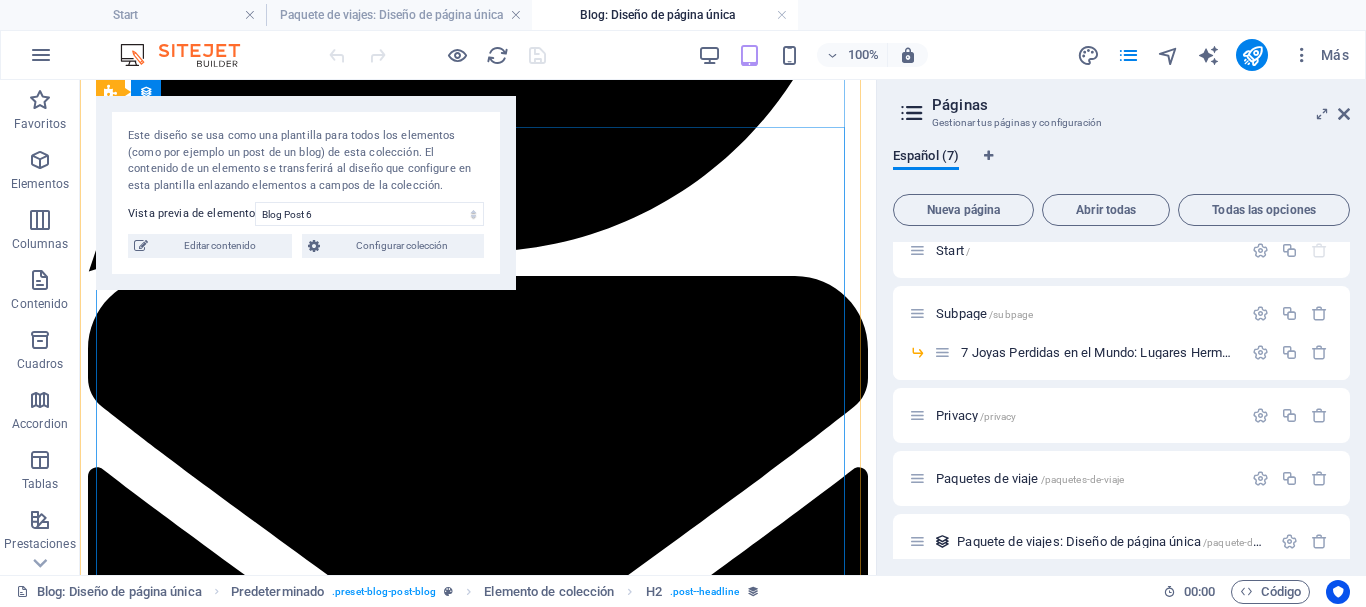 scroll, scrollTop: 1015, scrollLeft: 0, axis: vertical 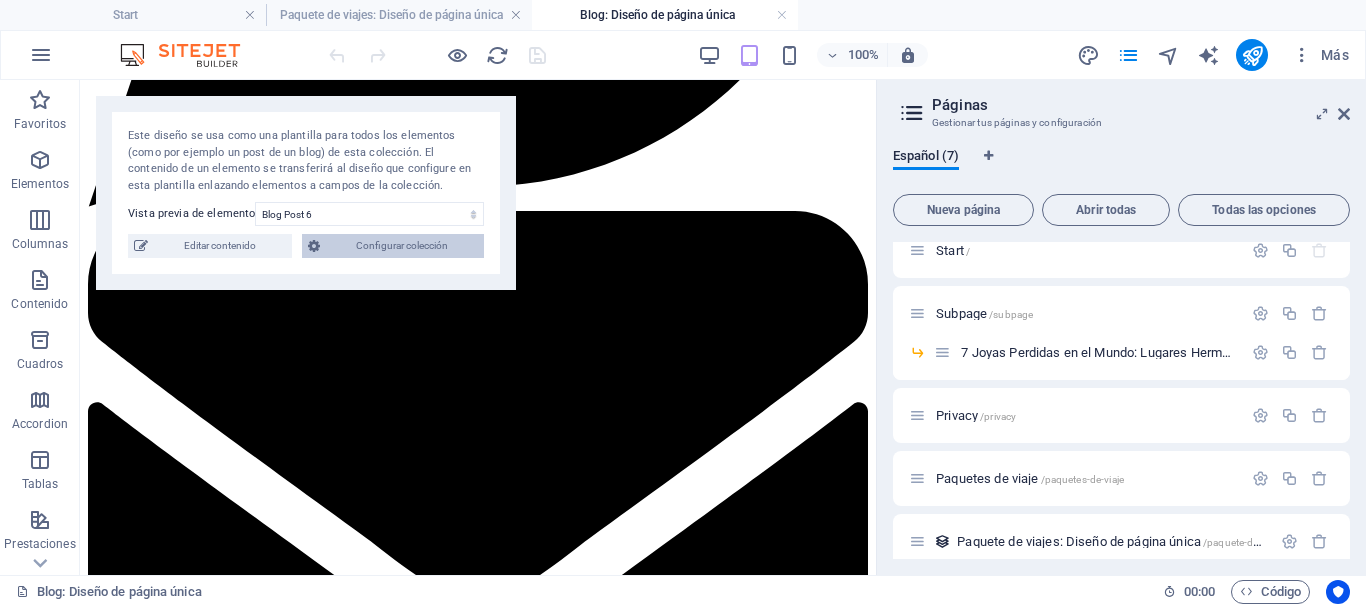 click on "Configurar colección" at bounding box center [402, 246] 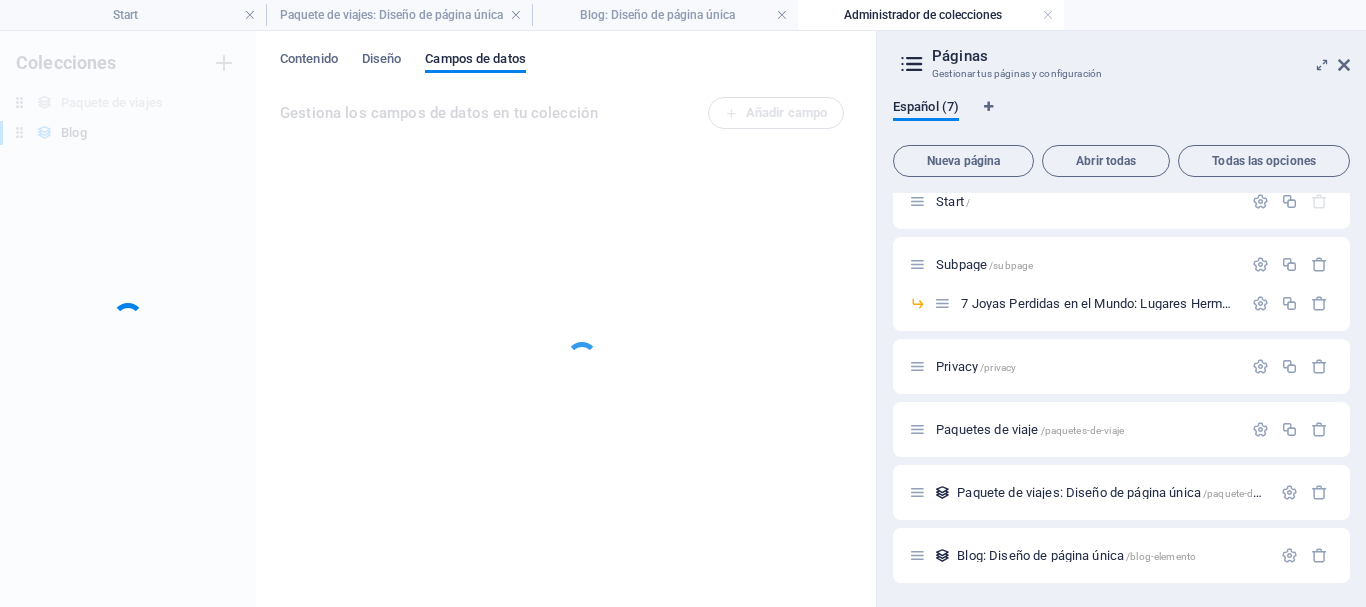 scroll, scrollTop: 0, scrollLeft: 0, axis: both 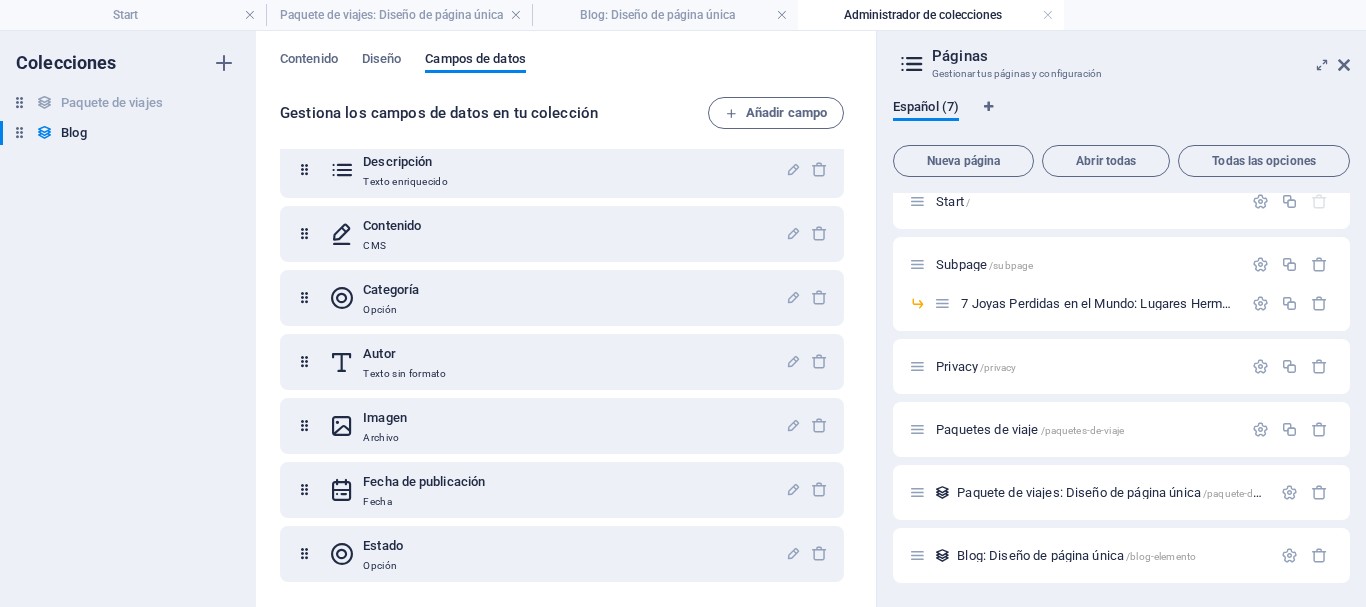 click on "Contenido Diseño Campos de datos Gestiona los campos de datos en tu colección Añadir campo Name Texto sin formato Slug Texto sin formato Descripción Texto enriquecido Contenido CMS Categoría Opción Autor Texto sin formato Imagen Archivo Fecha de publicación Fecha Estado Opción" at bounding box center [566, 319] 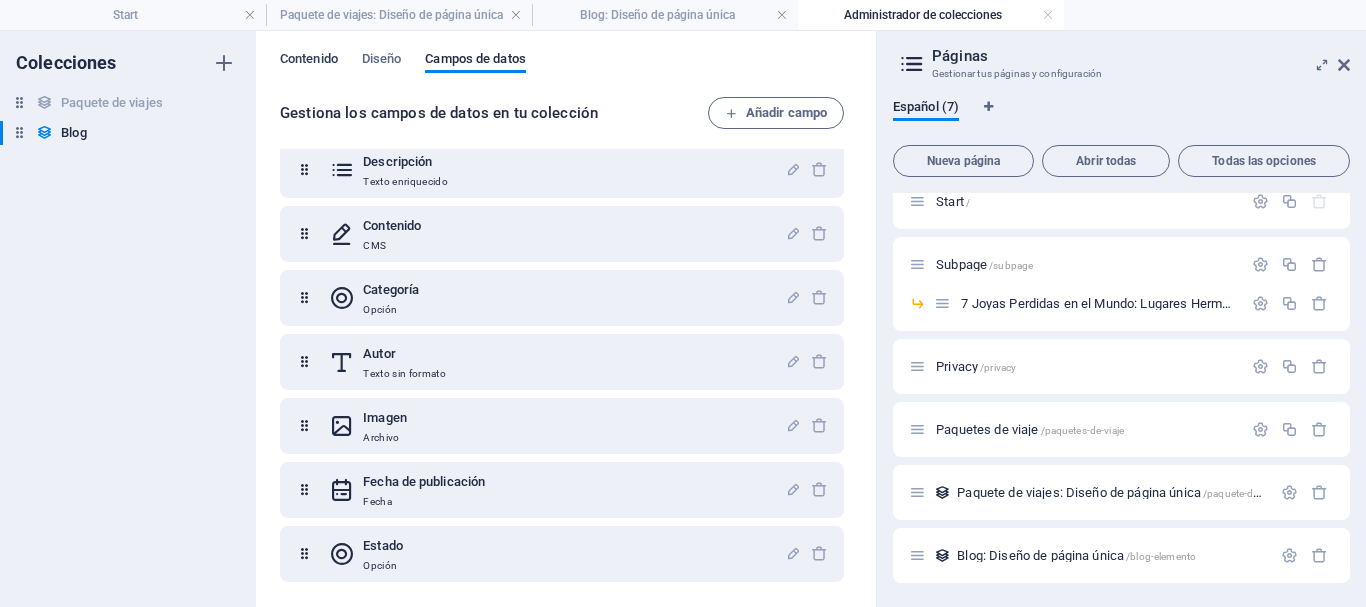 click on "Contenido" at bounding box center (309, 61) 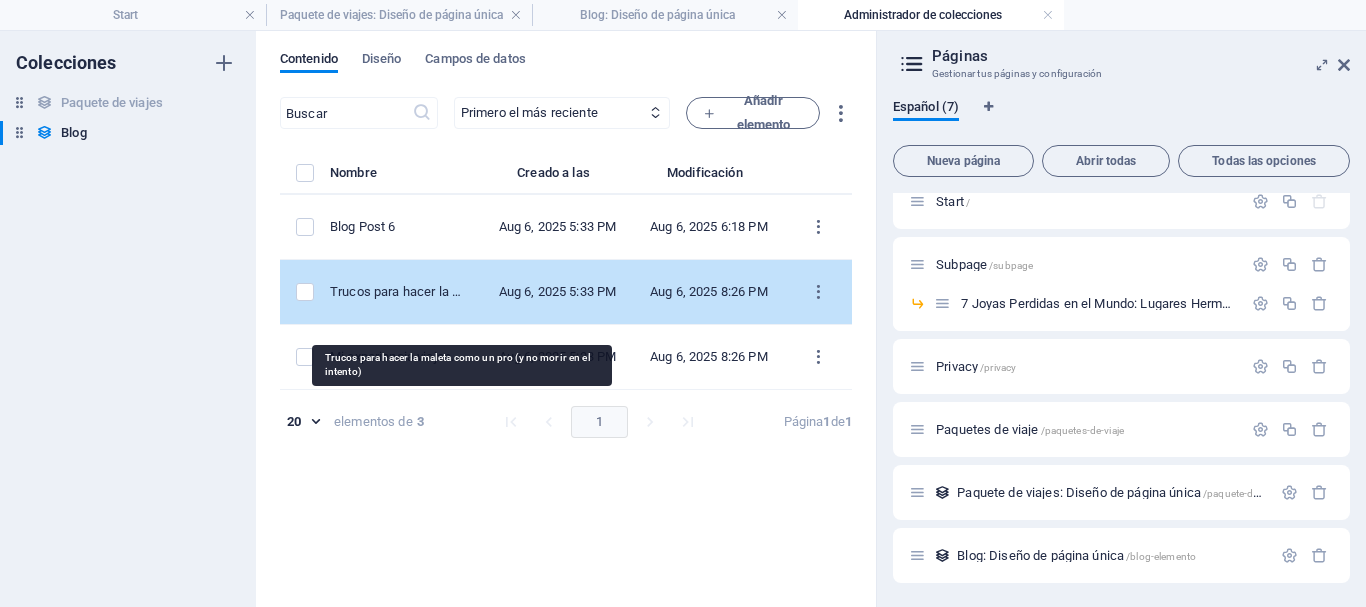 click on "Trucos para hacer la maleta como un pro (y no morir en el intento)" at bounding box center [398, 292] 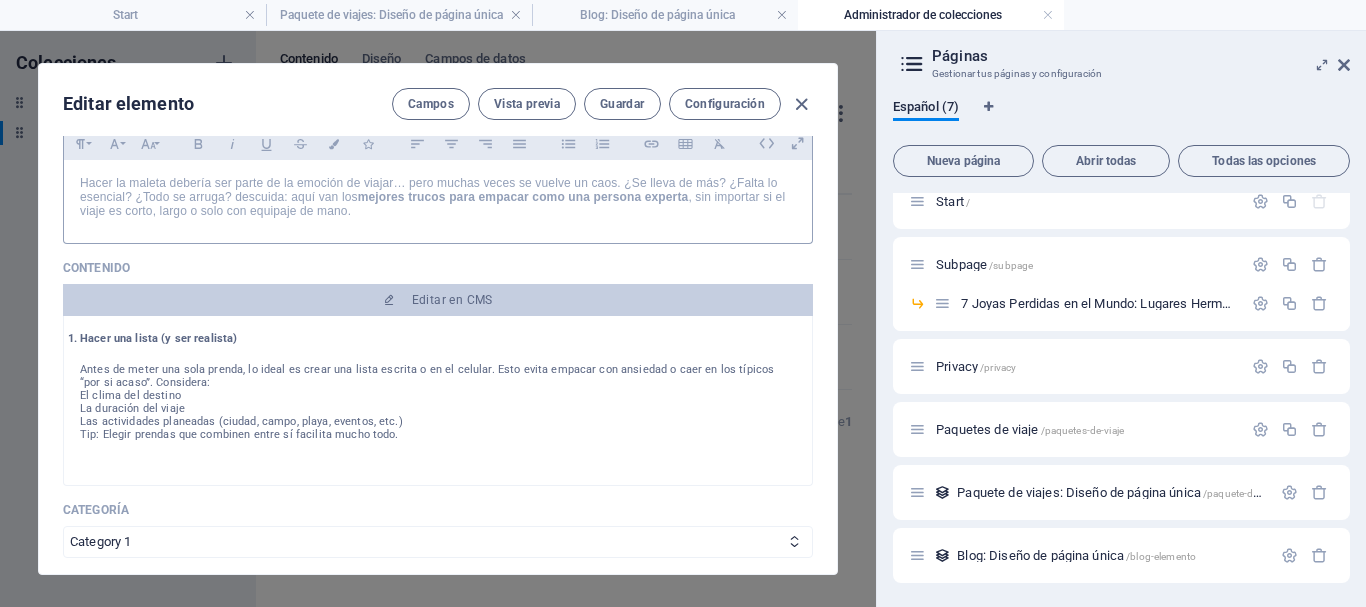 scroll, scrollTop: 207, scrollLeft: 0, axis: vertical 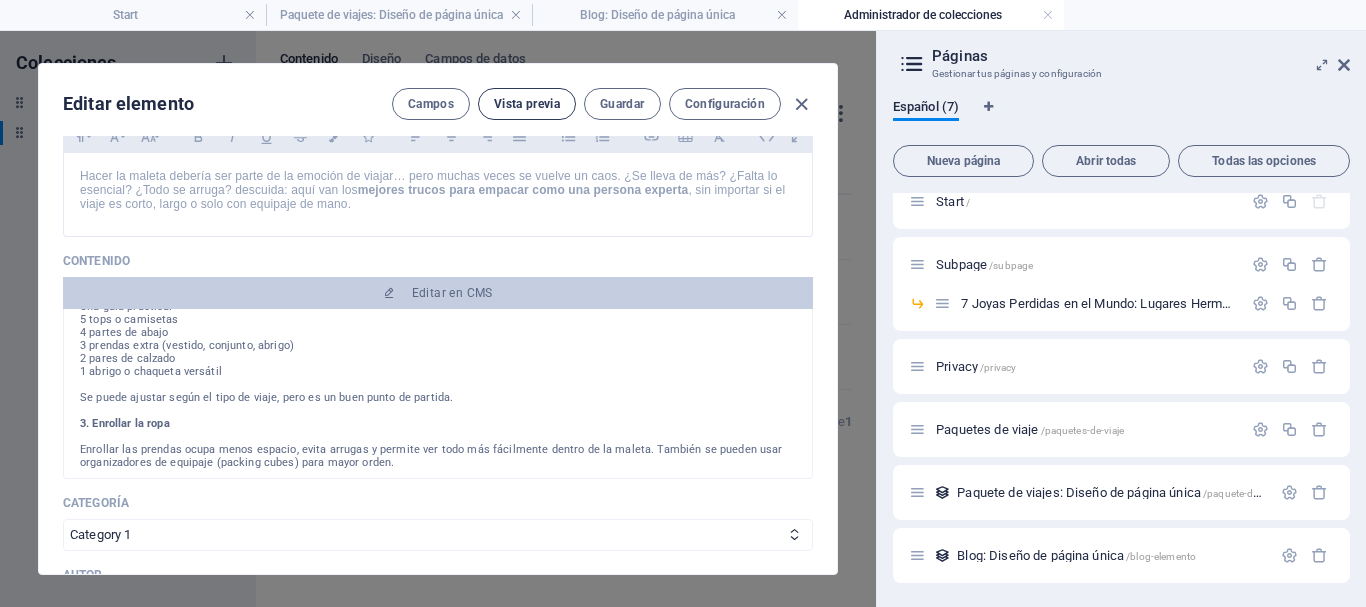 click on "Vista previa" at bounding box center (527, 104) 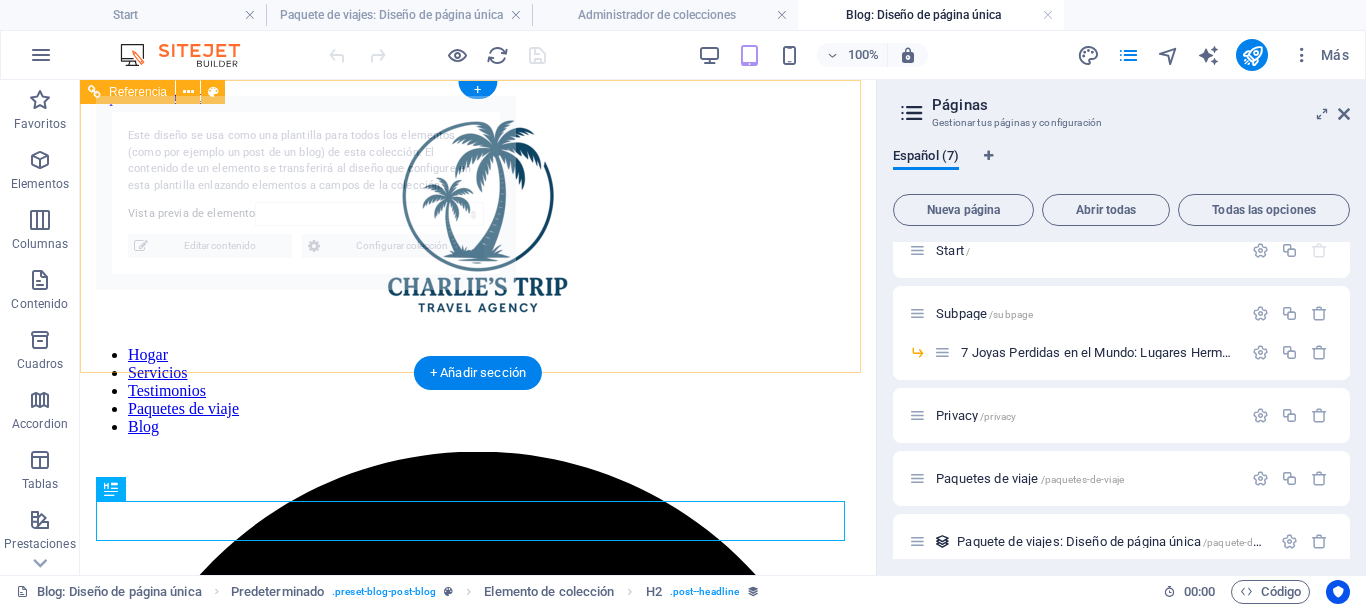 scroll, scrollTop: 0, scrollLeft: 0, axis: both 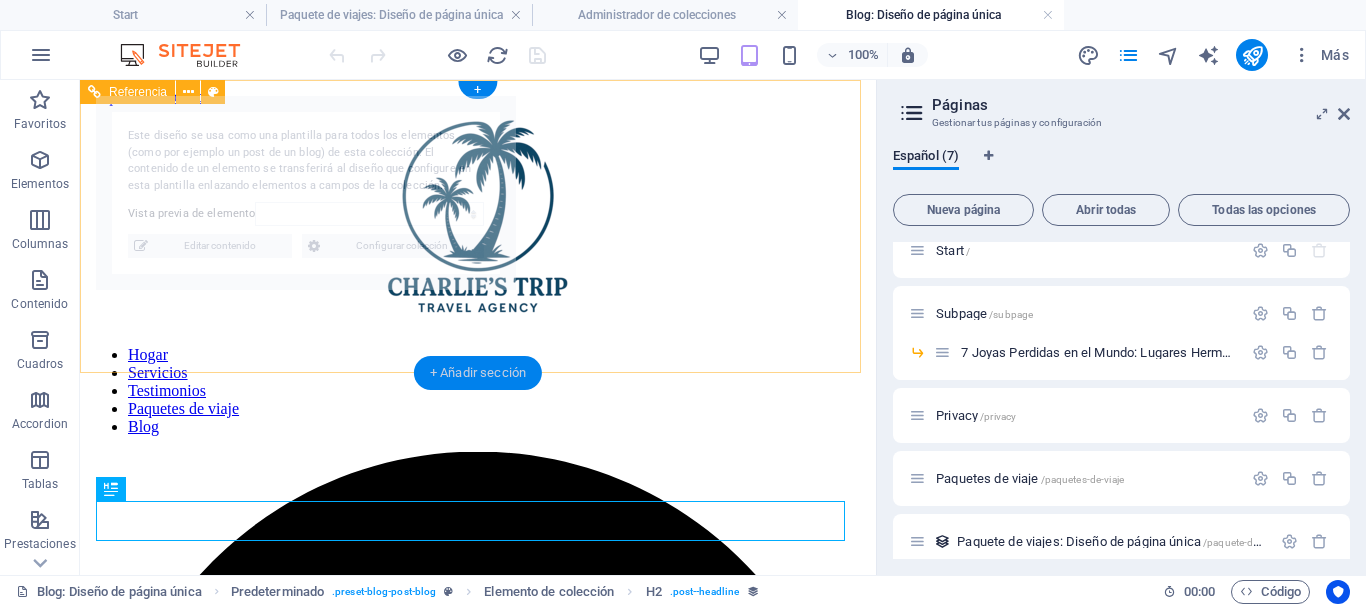 select on "6893e64a72af53f65001ded9" 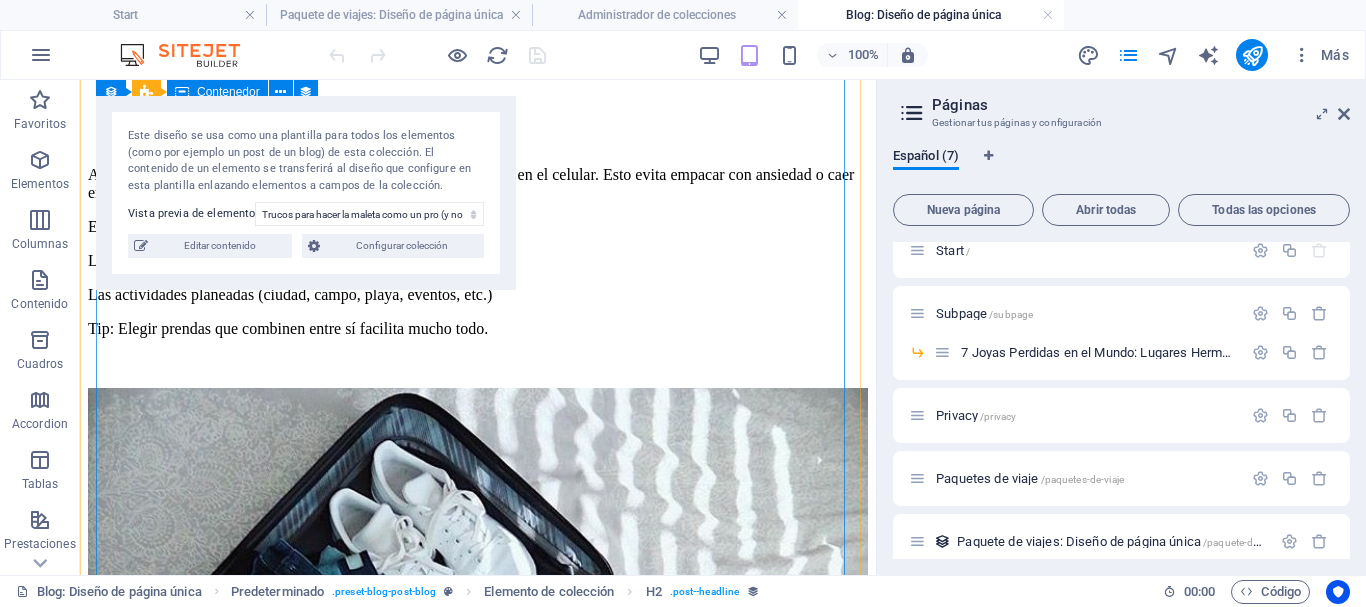 scroll, scrollTop: 3006, scrollLeft: 0, axis: vertical 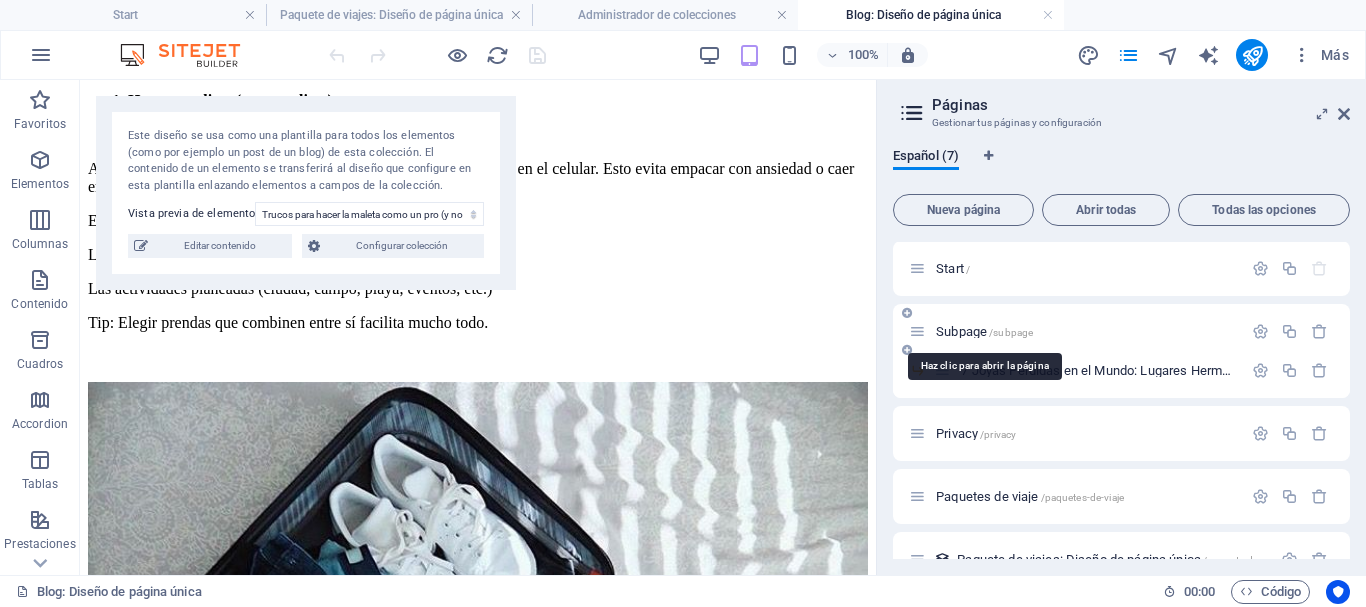 click on "Subpage /subpage" at bounding box center [984, 331] 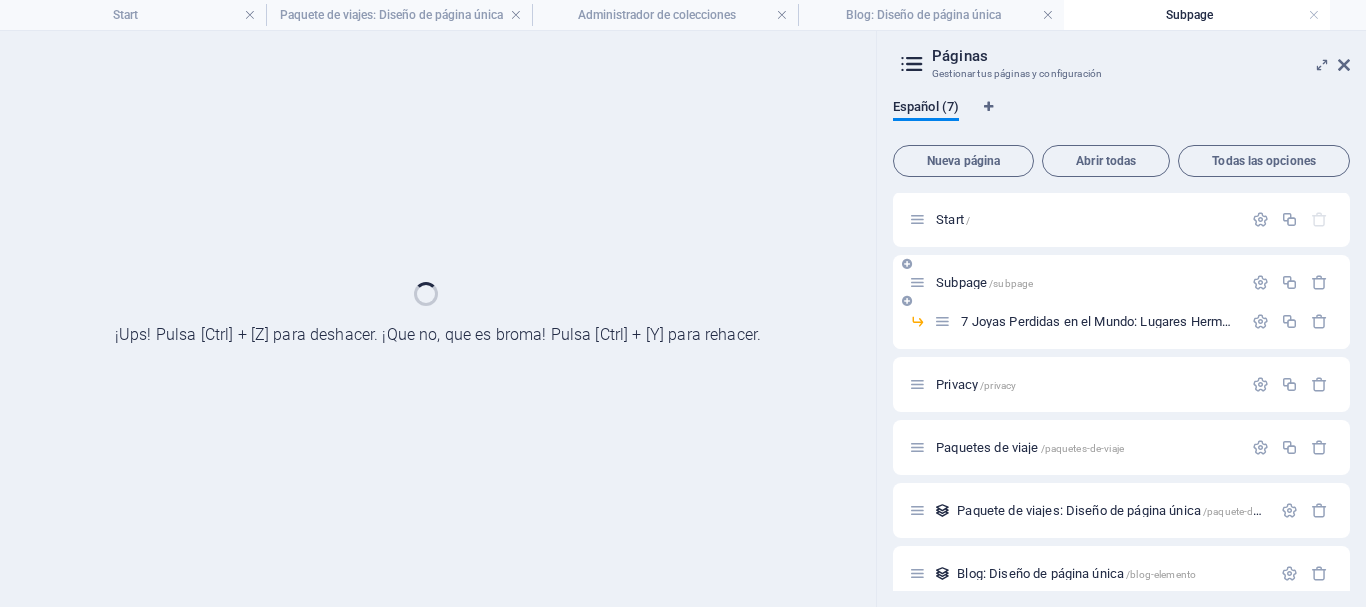 scroll, scrollTop: 0, scrollLeft: 0, axis: both 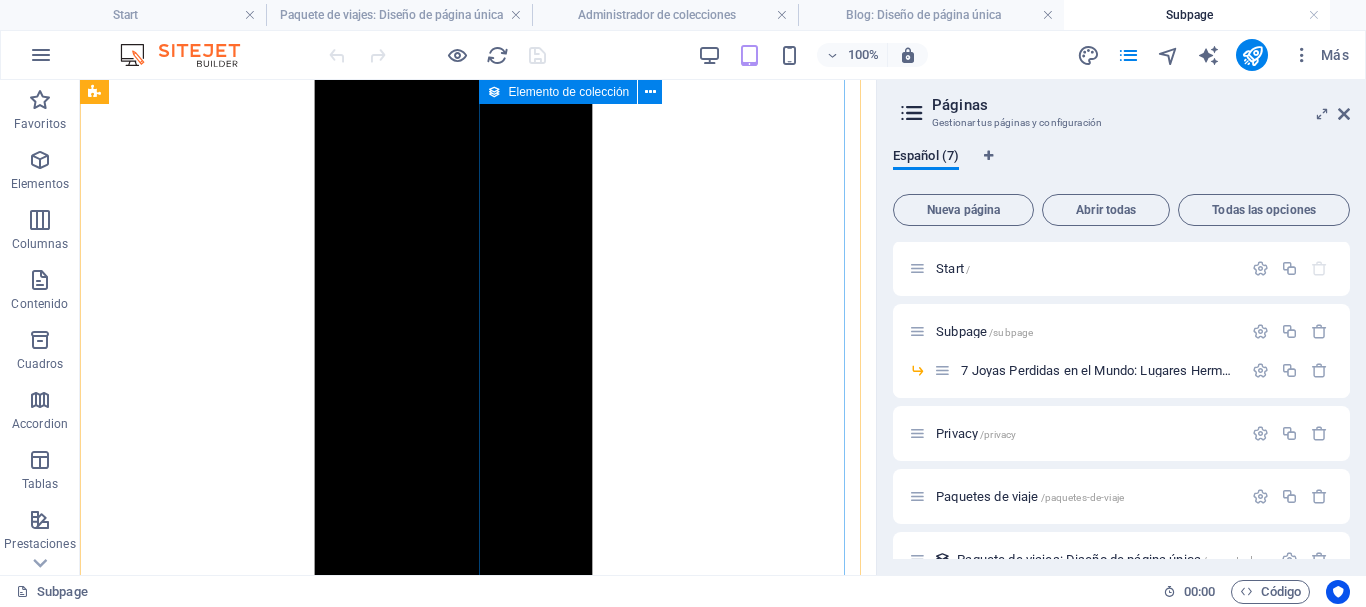 click on "Mi experiencia viajando sola por Europa: lo que aprendí, lo que amé y lo que nadie me contó Category 1 27/07/2025 Leo praesent quisque augue? Aliquam augue at. Sed lorem sagittis? Metus non consectetur dictum. Bibendum maecenas quisque aliquam senectus orci iaculis malesuada. Facilisis sed. Senectus sagittis maecenas proin erat vivamus." at bounding box center (478, 5267) 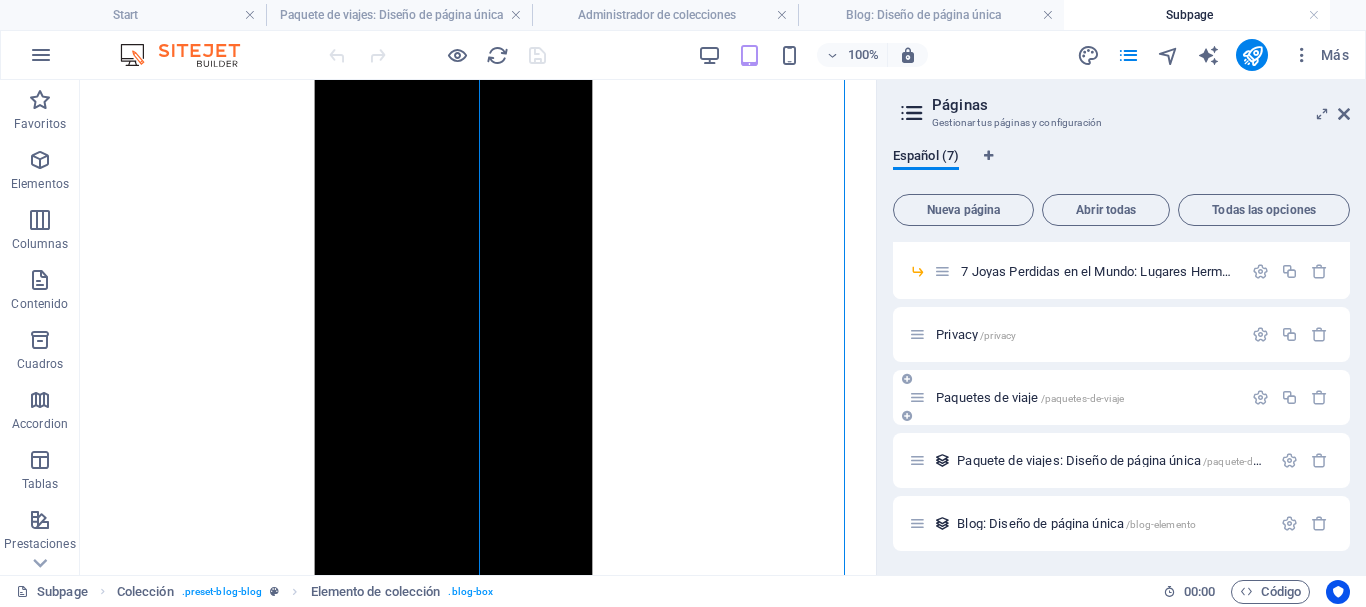 scroll, scrollTop: 100, scrollLeft: 0, axis: vertical 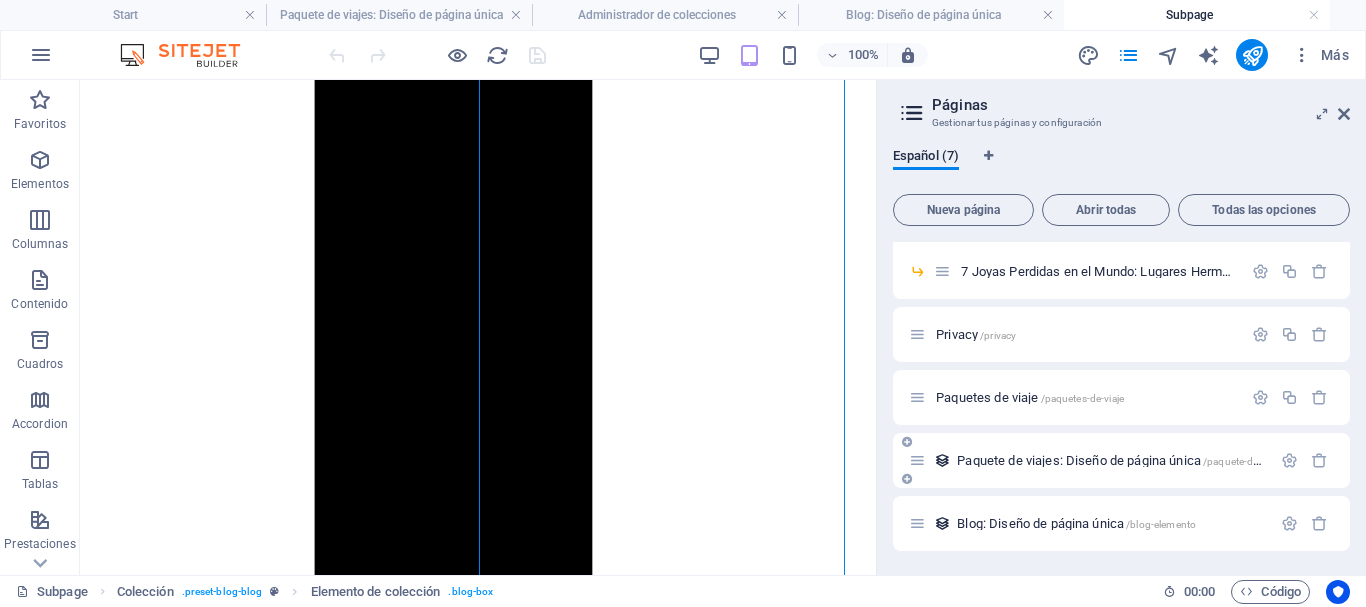 click on "Paquete de viajes: Diseño de página única /paquete-de-viajes-elemento" at bounding box center [1144, 460] 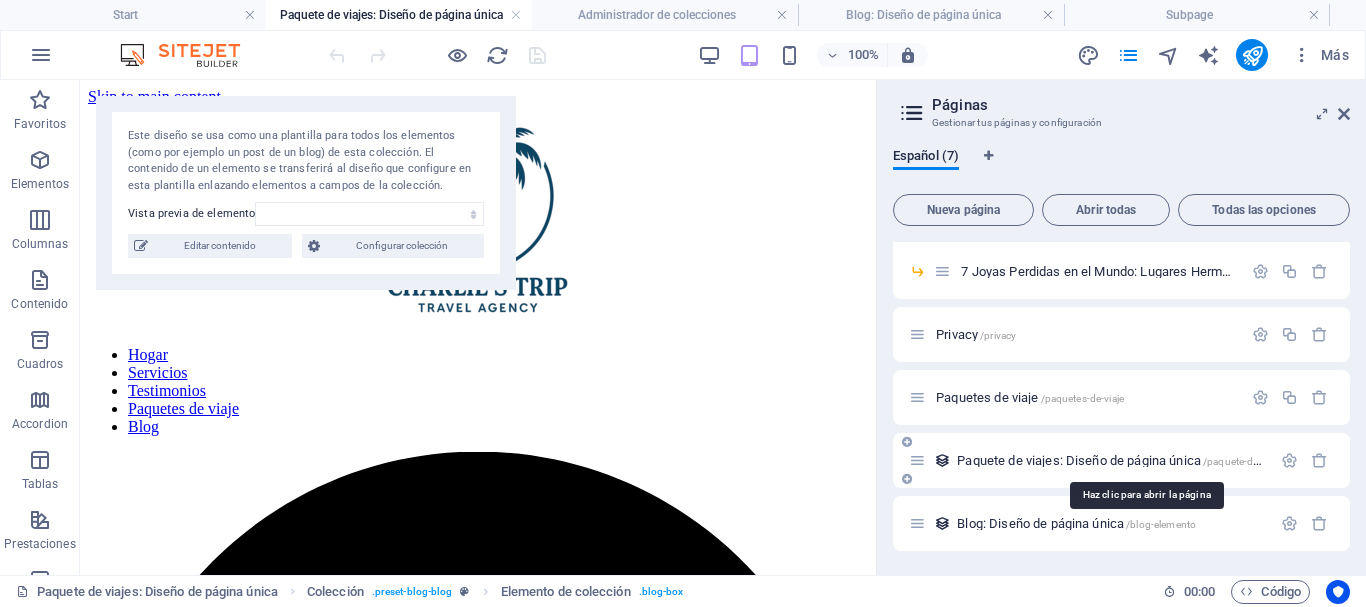 scroll, scrollTop: 1429, scrollLeft: 0, axis: vertical 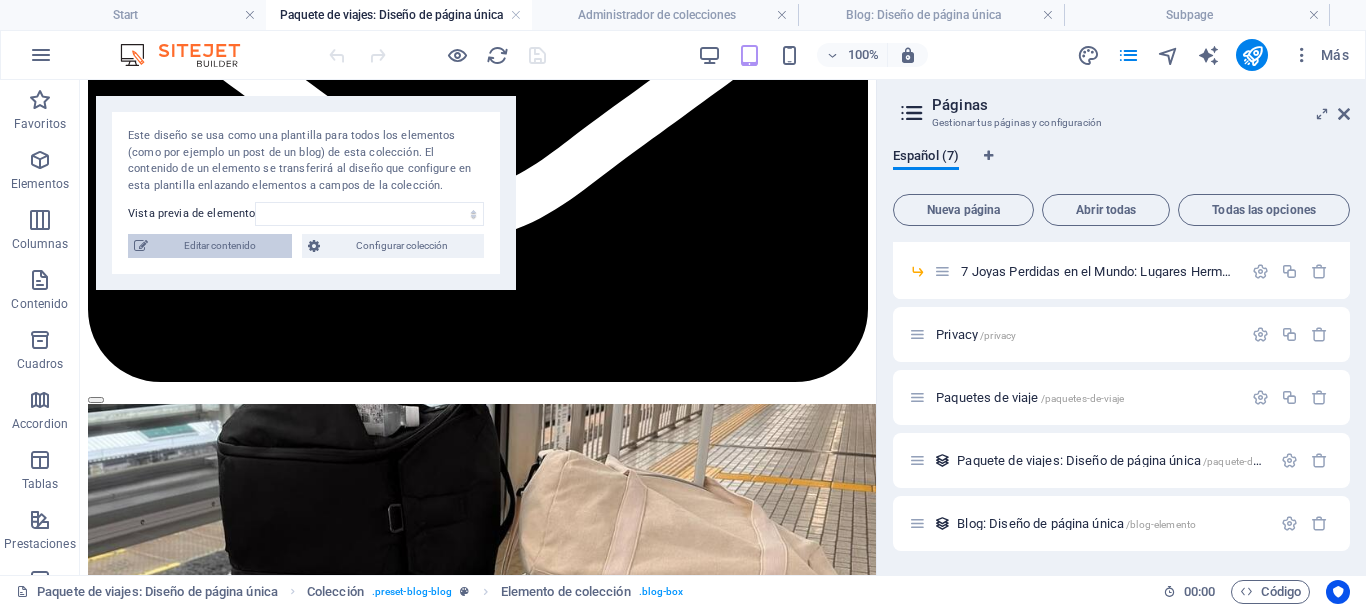 click on "Editar contenido" at bounding box center (220, 246) 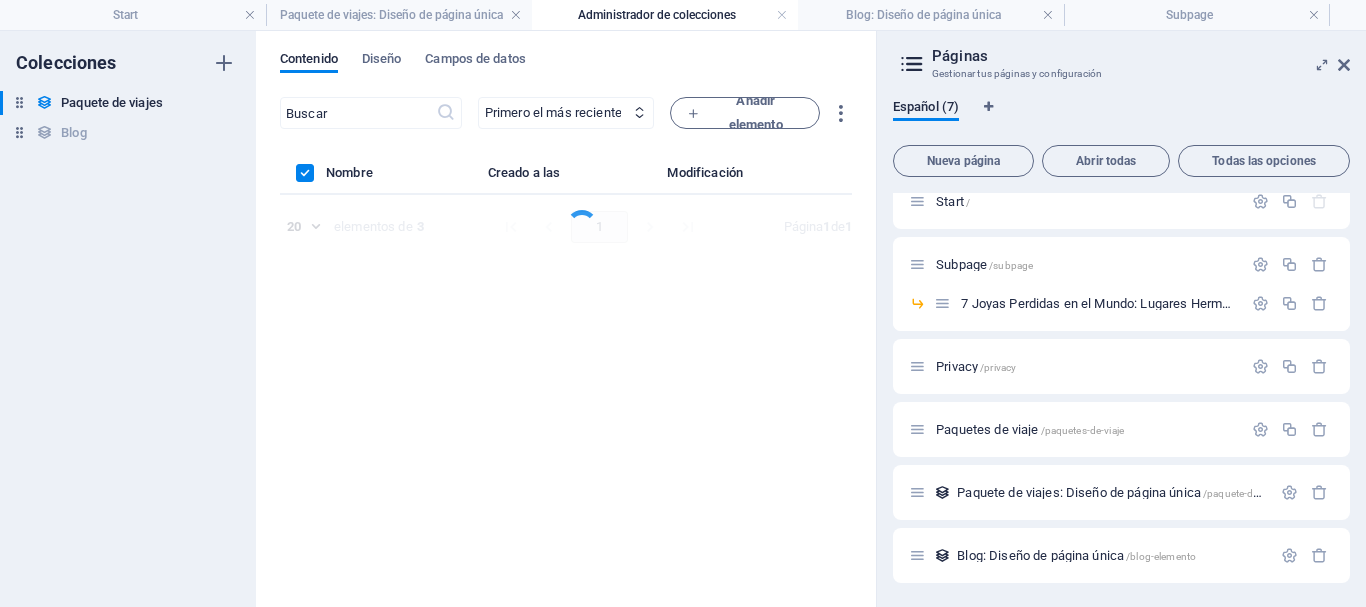 scroll, scrollTop: 0, scrollLeft: 0, axis: both 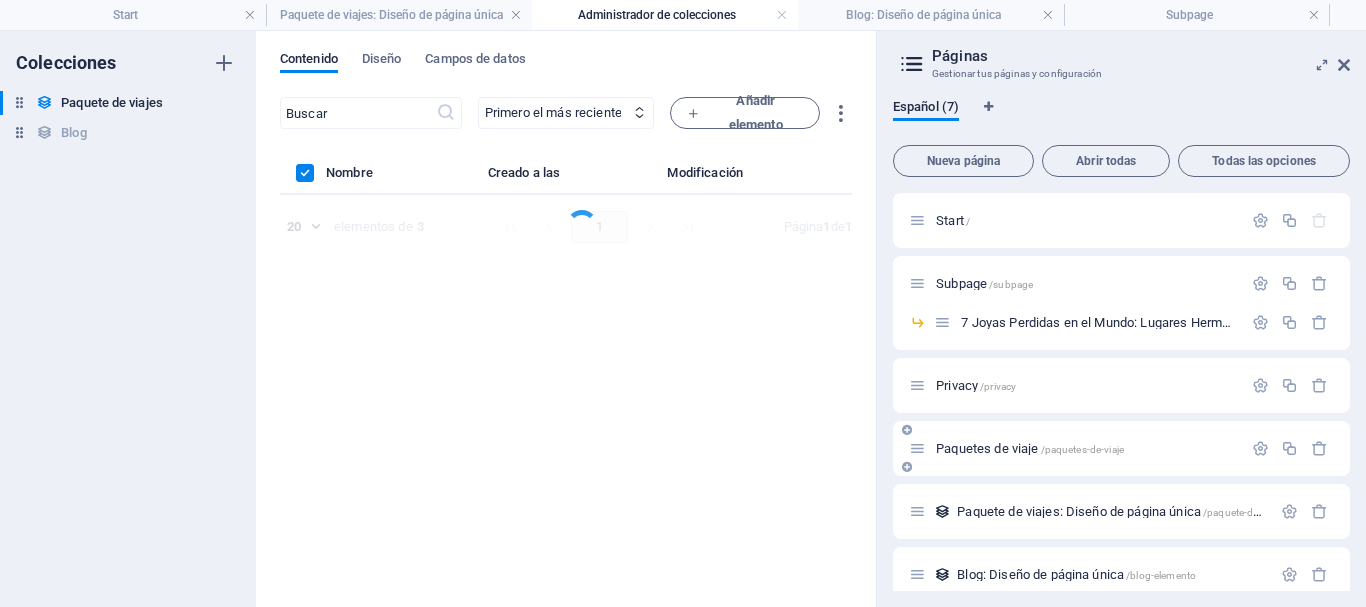 click on "Paquetes de viaje  /paquetes-de-viaje" at bounding box center [1030, 448] 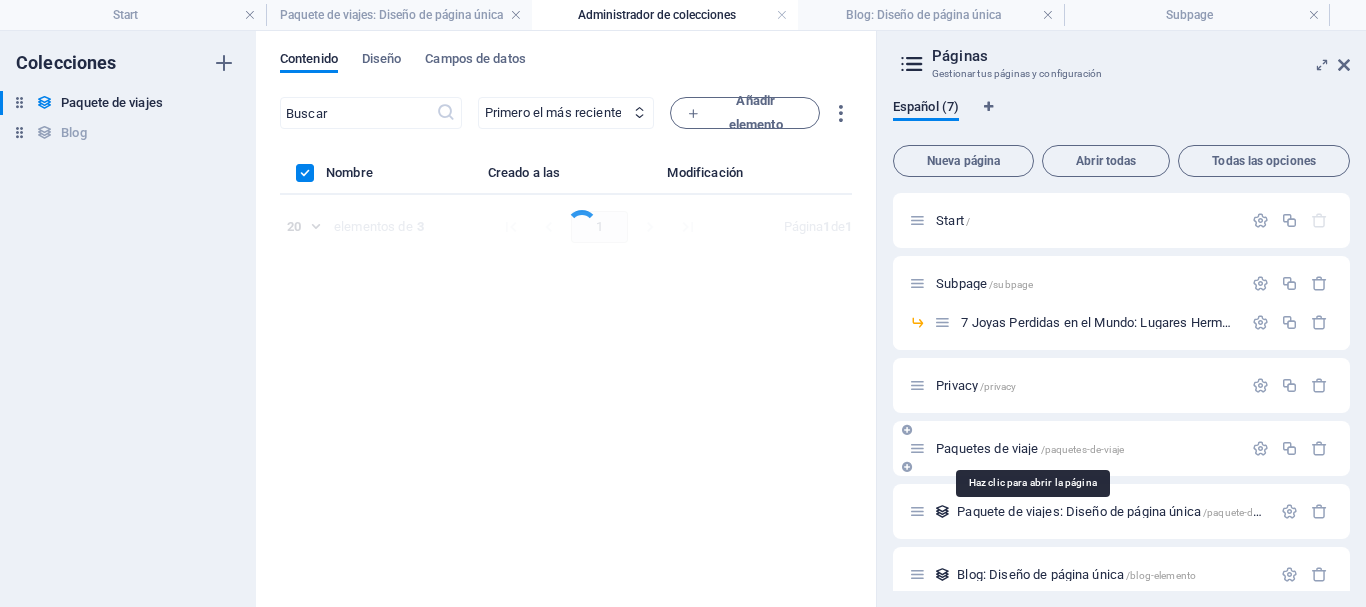 click on "Paquetes de viaje  /paquetes-de-viaje" at bounding box center [1030, 448] 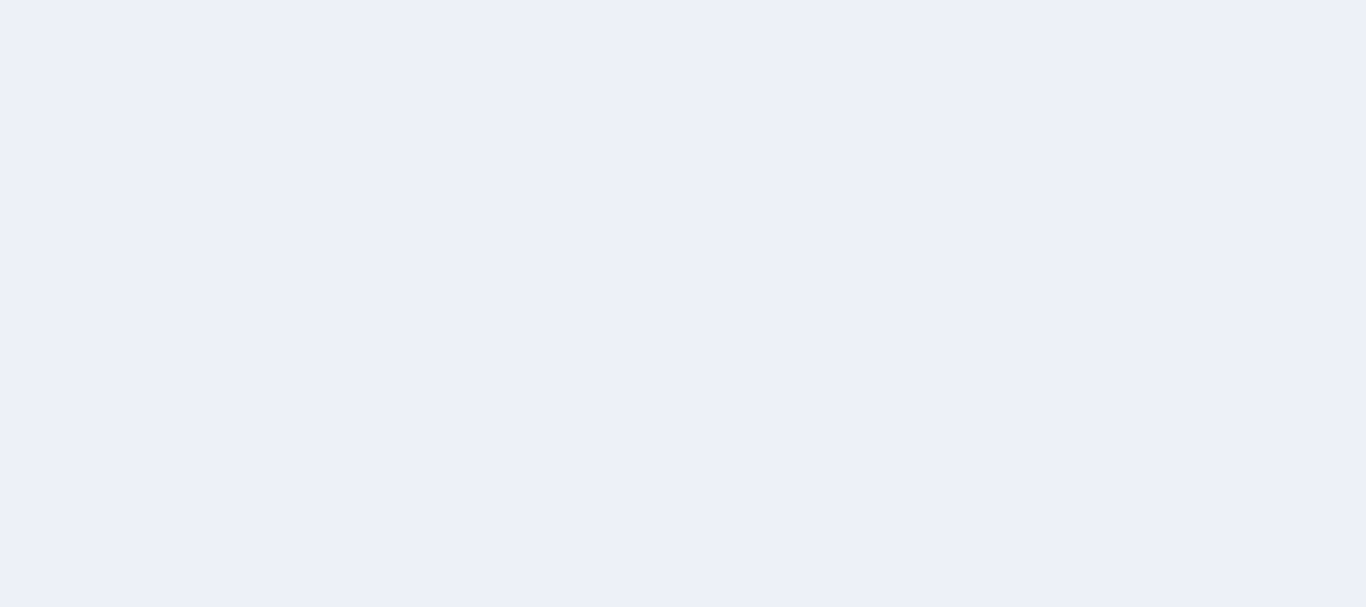 scroll, scrollTop: 0, scrollLeft: 0, axis: both 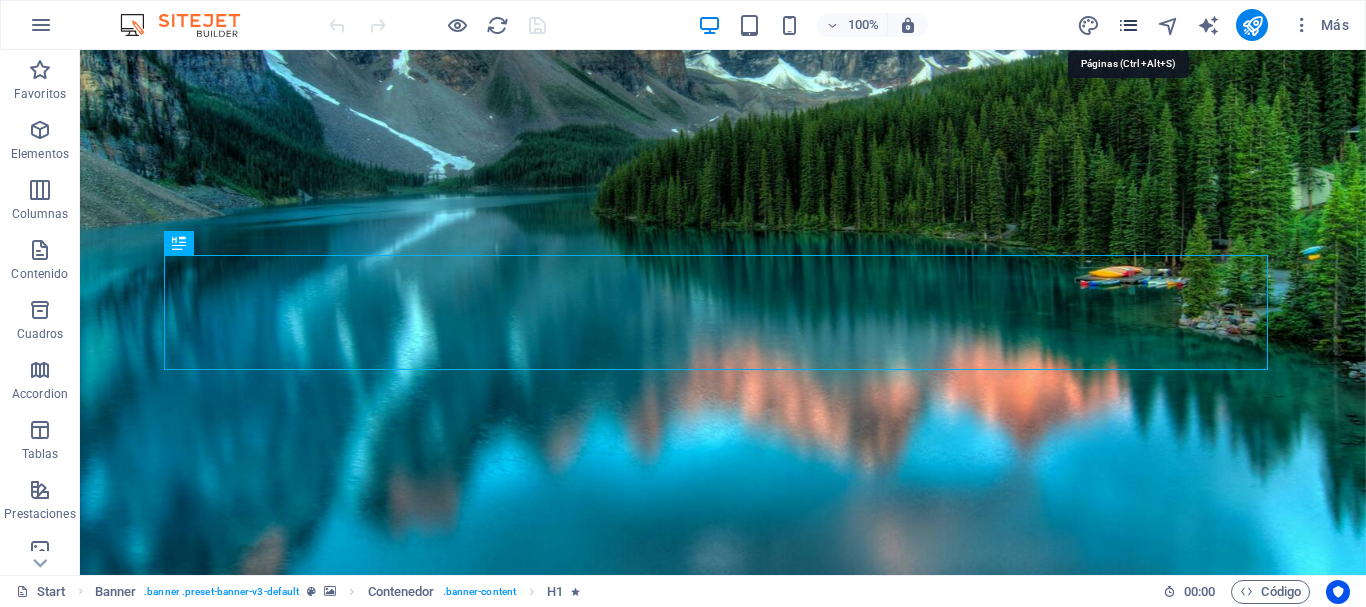 click at bounding box center (1128, 25) 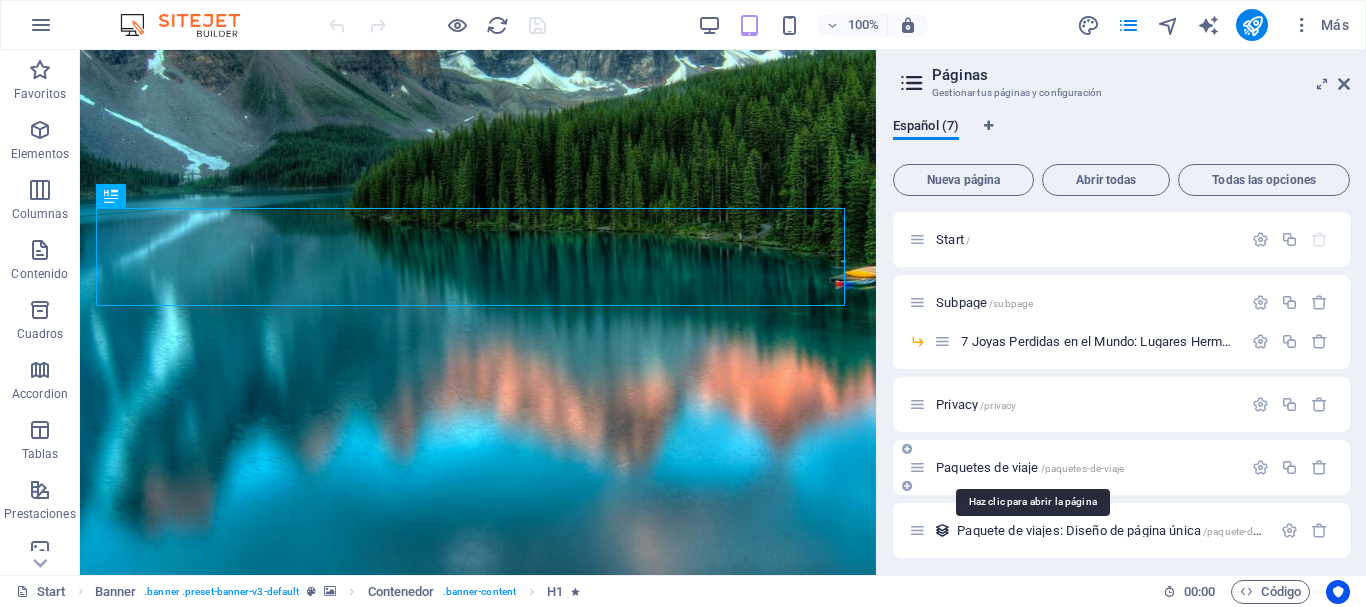 click on "Paquetes de viaje  /paquetes-de-viaje" at bounding box center [1030, 467] 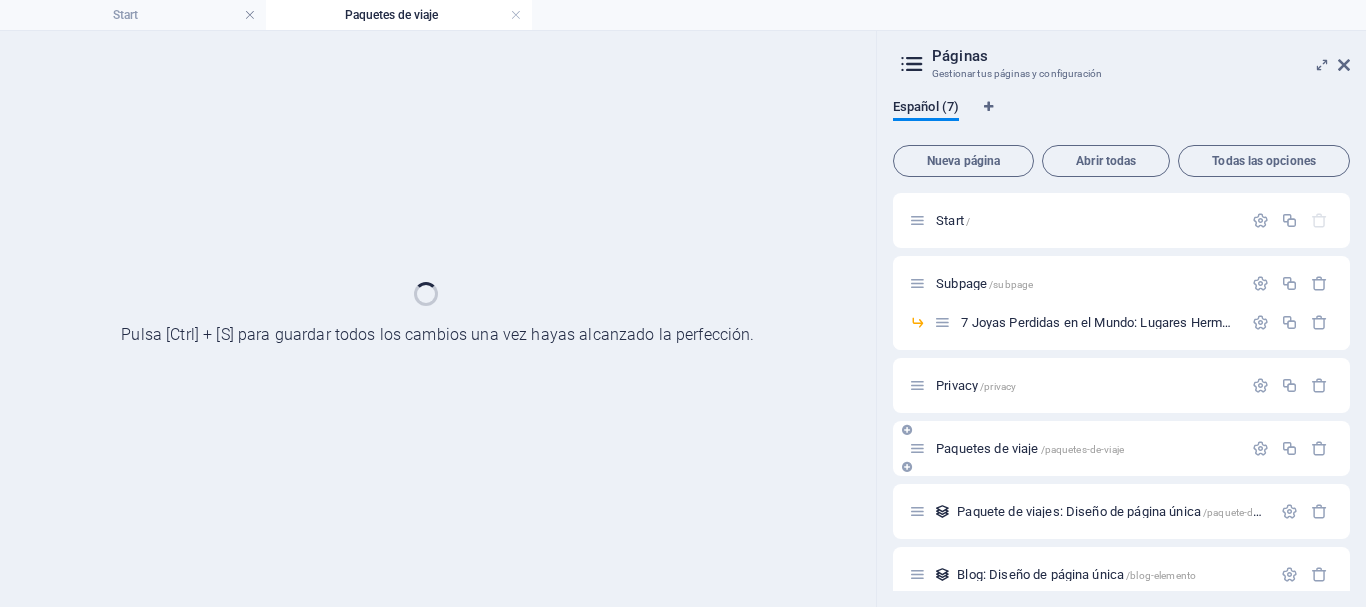 scroll, scrollTop: 0, scrollLeft: 0, axis: both 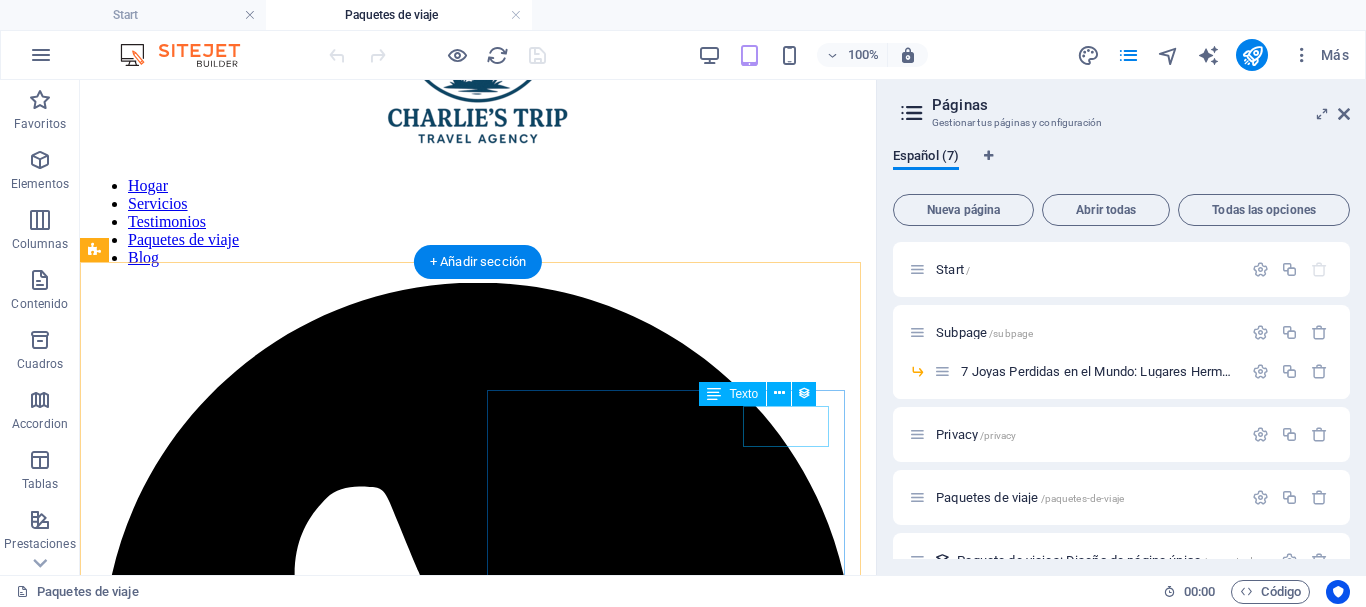 click on "Europa" at bounding box center [821, -40] 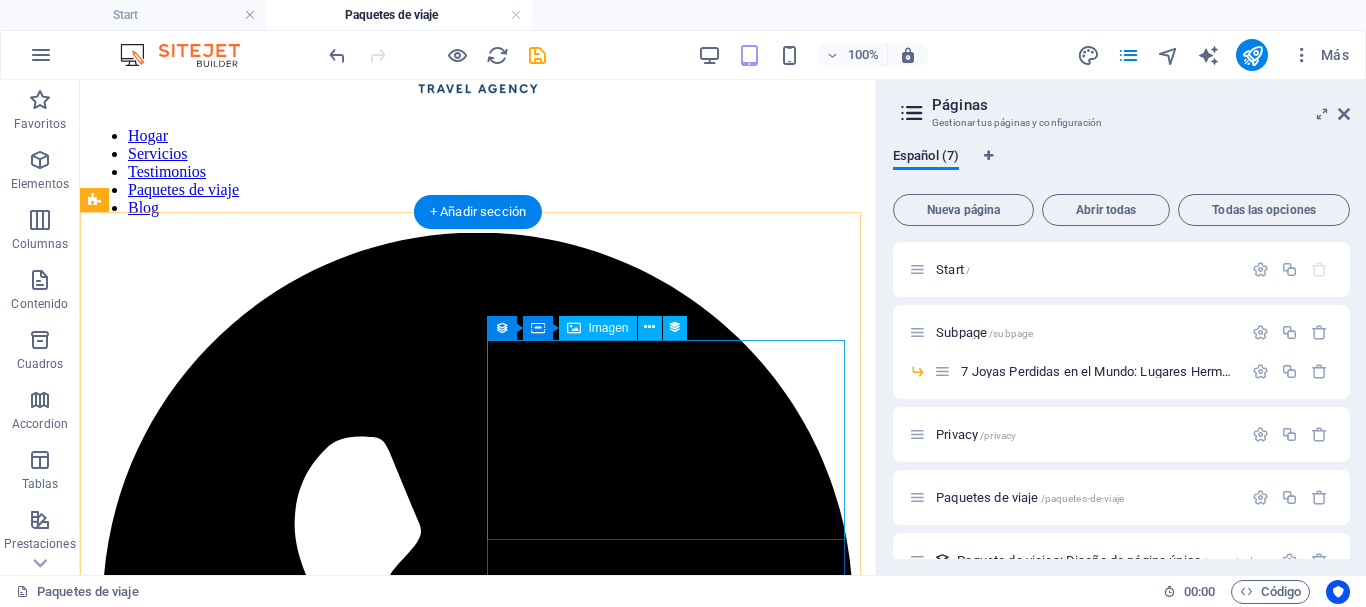 scroll, scrollTop: 218, scrollLeft: 0, axis: vertical 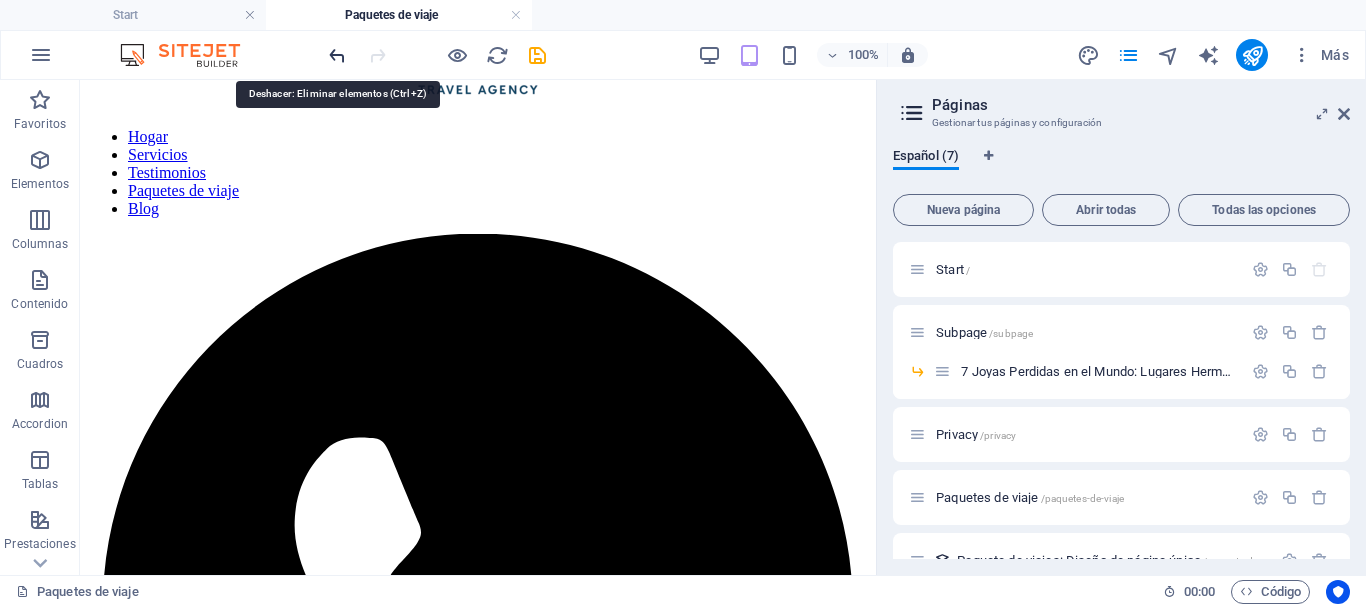 click at bounding box center (337, 55) 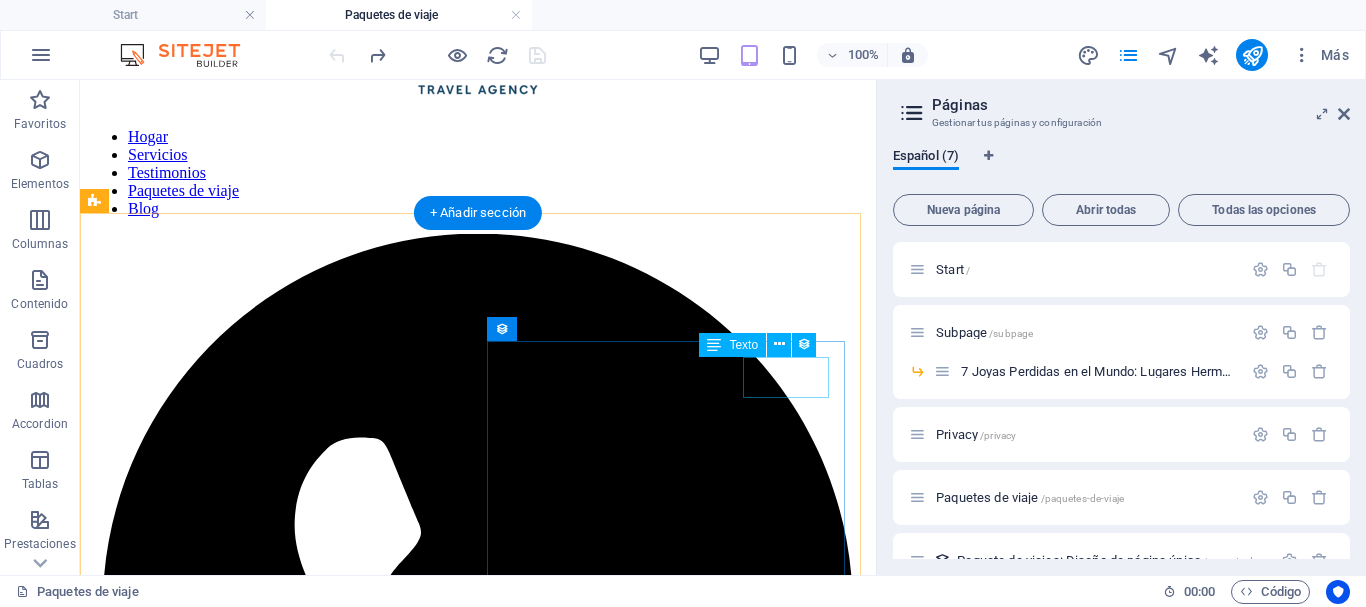click on "Europa" at bounding box center [821, -89] 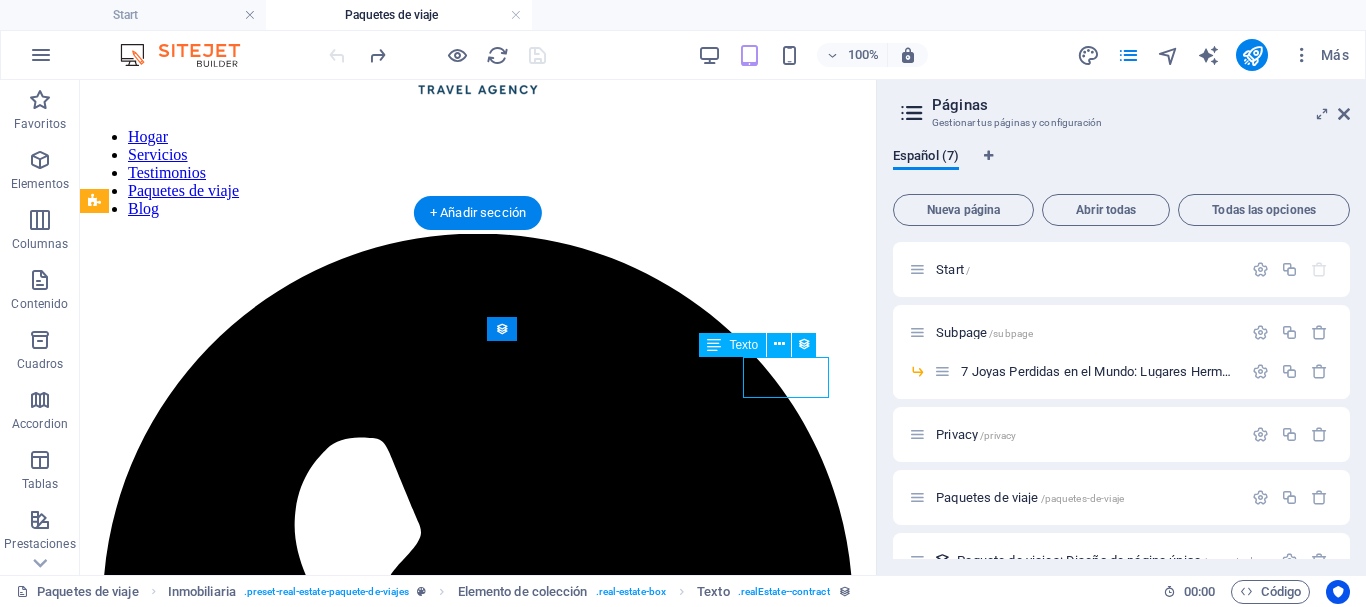 click on "Europa" at bounding box center [821, -89] 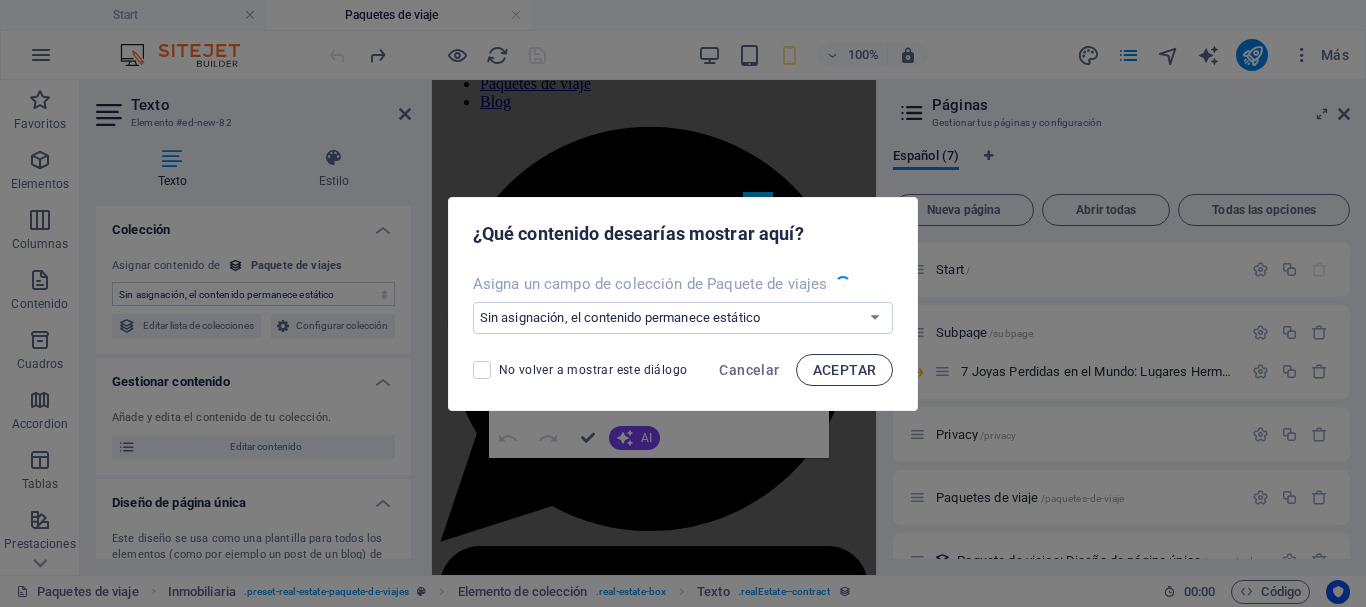 scroll, scrollTop: 966, scrollLeft: 0, axis: vertical 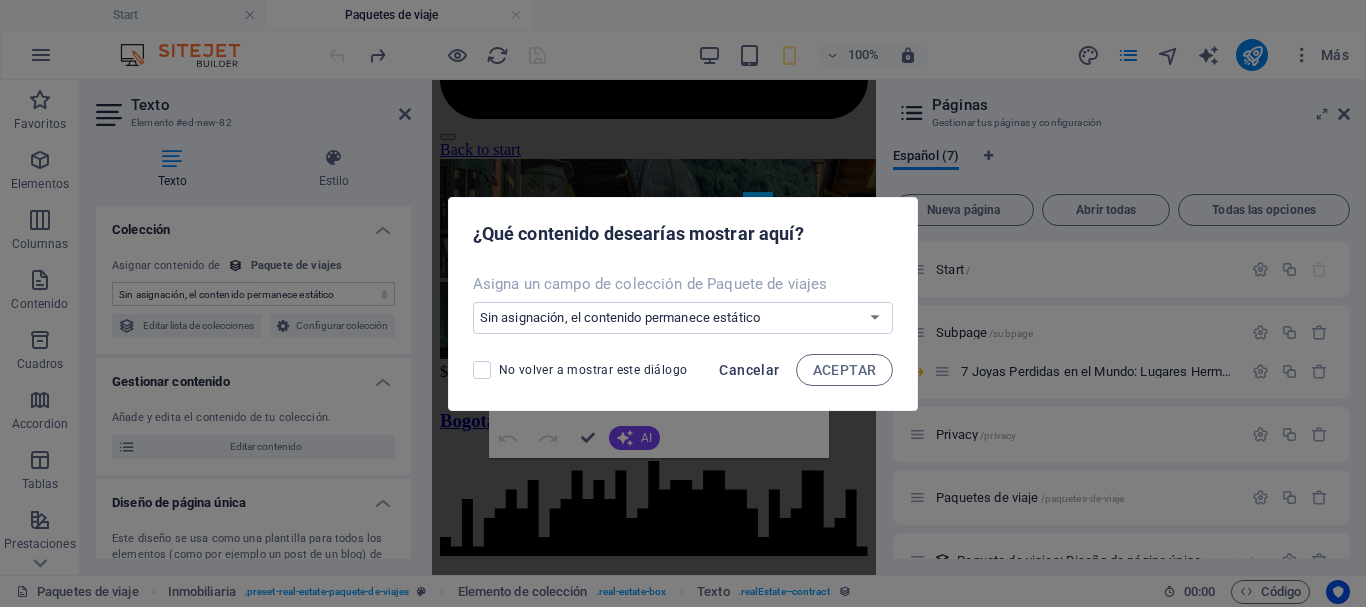 click on "Cancelar" at bounding box center (749, 370) 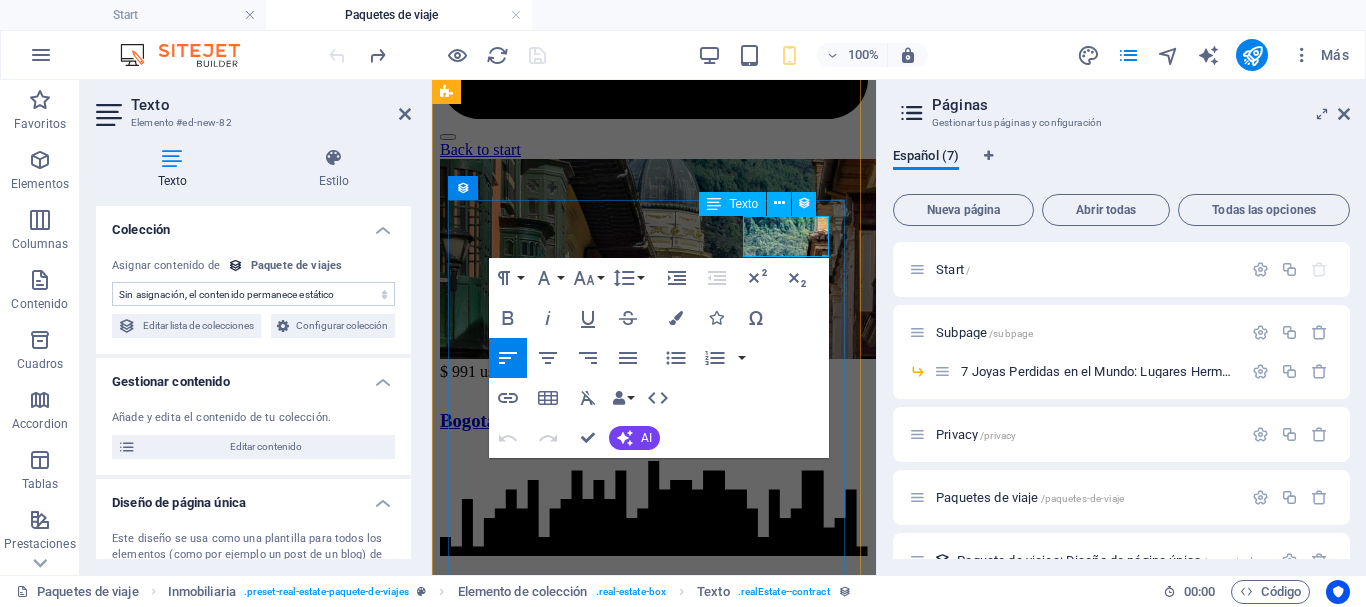 click on "Europa" at bounding box center [821, -837] 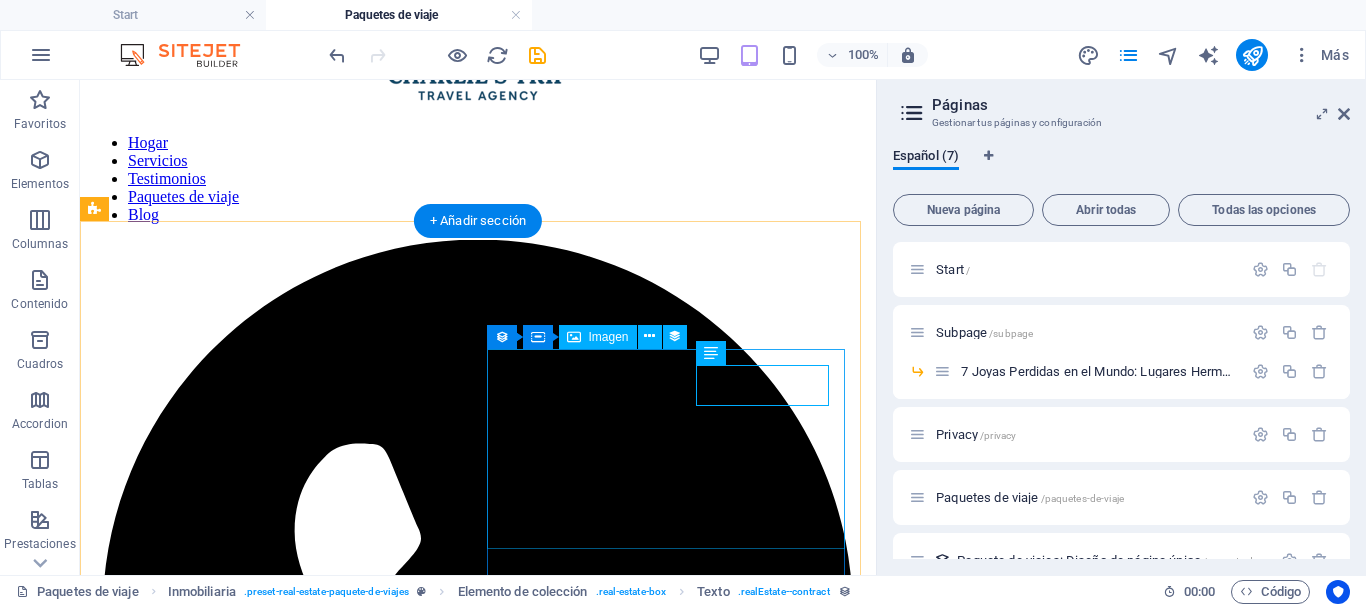 scroll, scrollTop: 202, scrollLeft: 0, axis: vertical 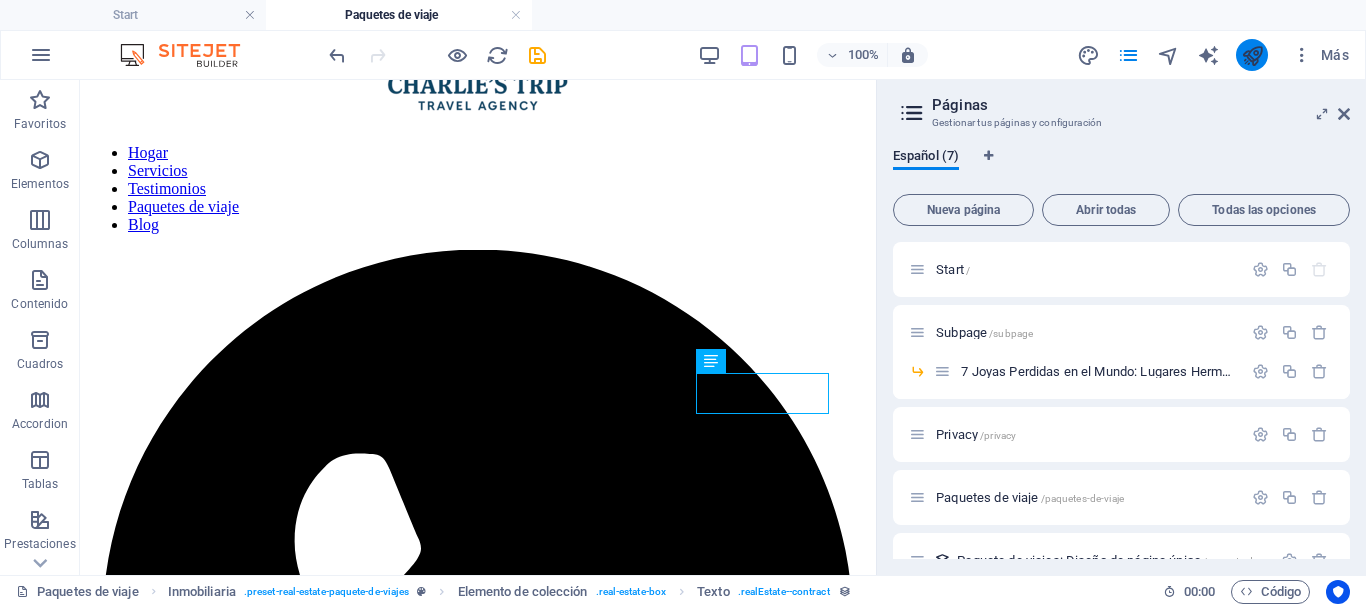 click at bounding box center [1252, 55] 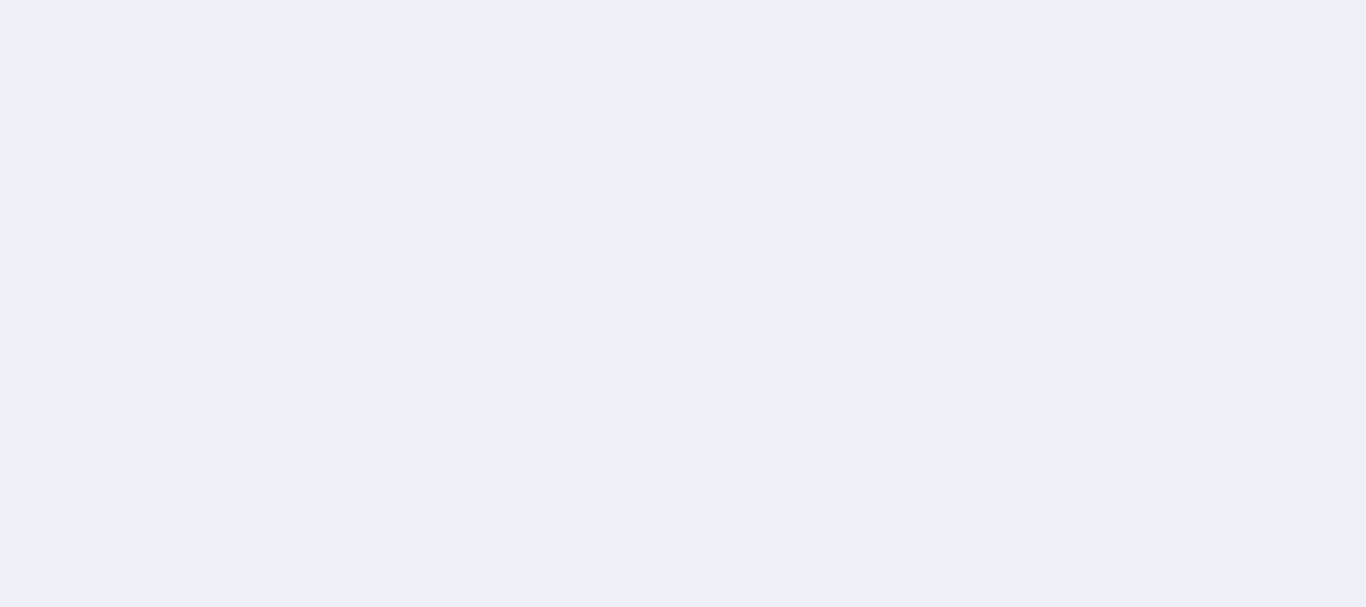 scroll, scrollTop: 0, scrollLeft: 0, axis: both 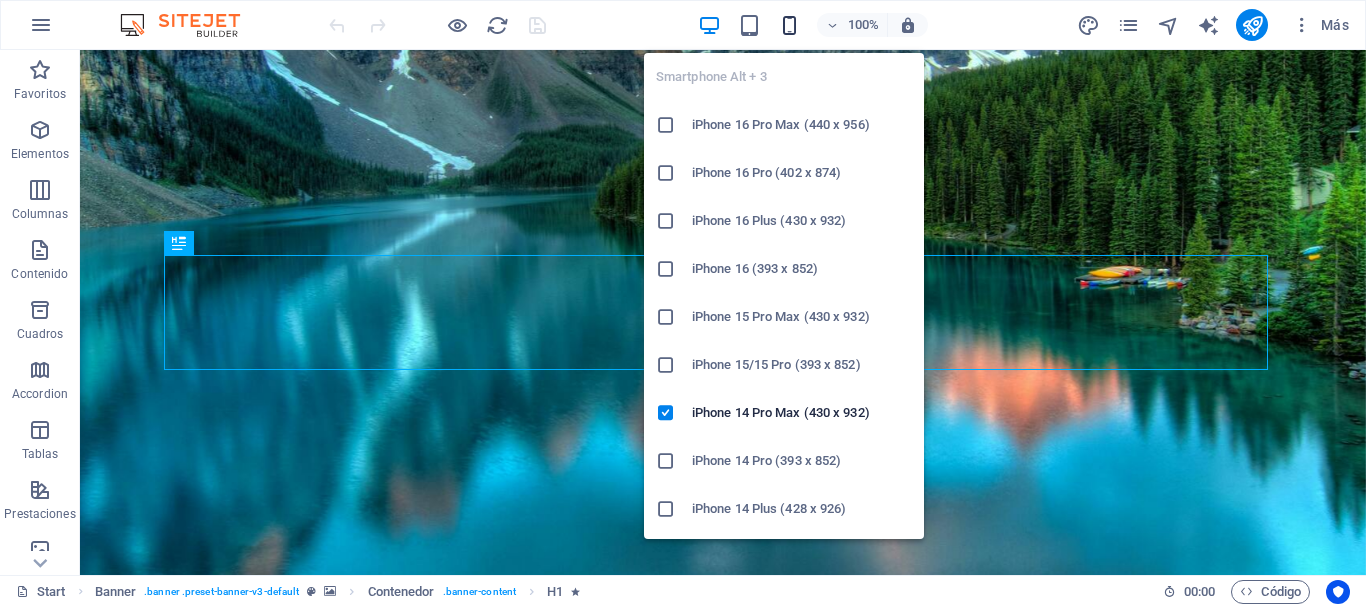click at bounding box center (789, 25) 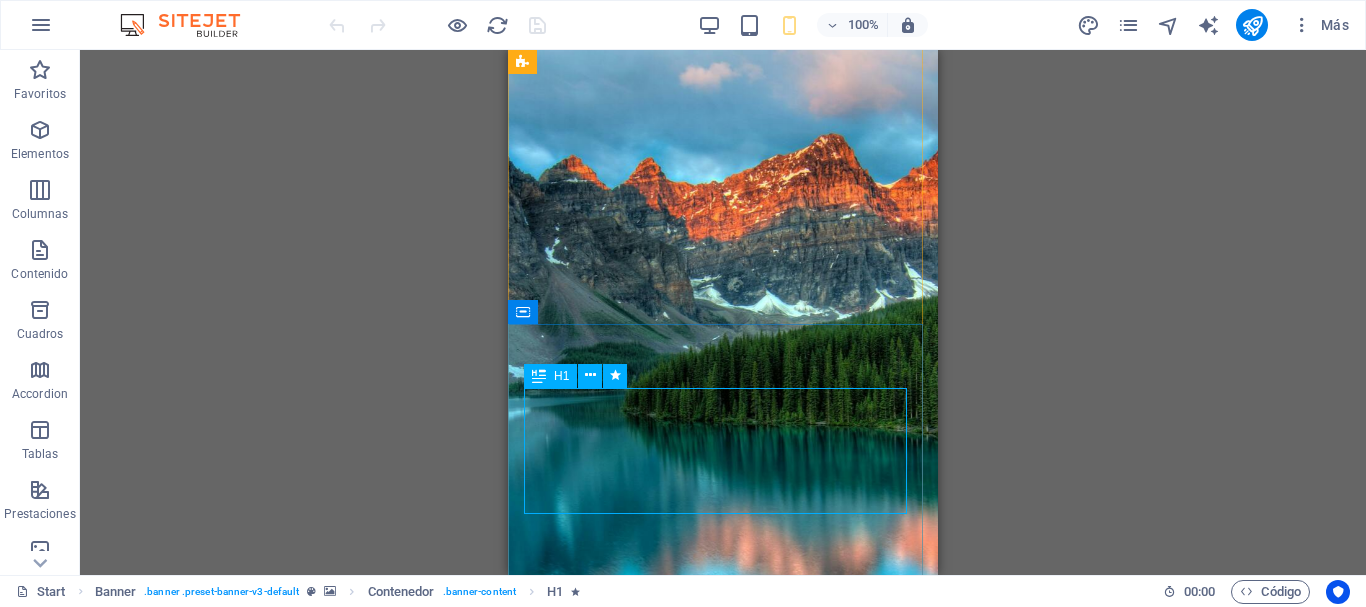 scroll, scrollTop: 44, scrollLeft: 0, axis: vertical 